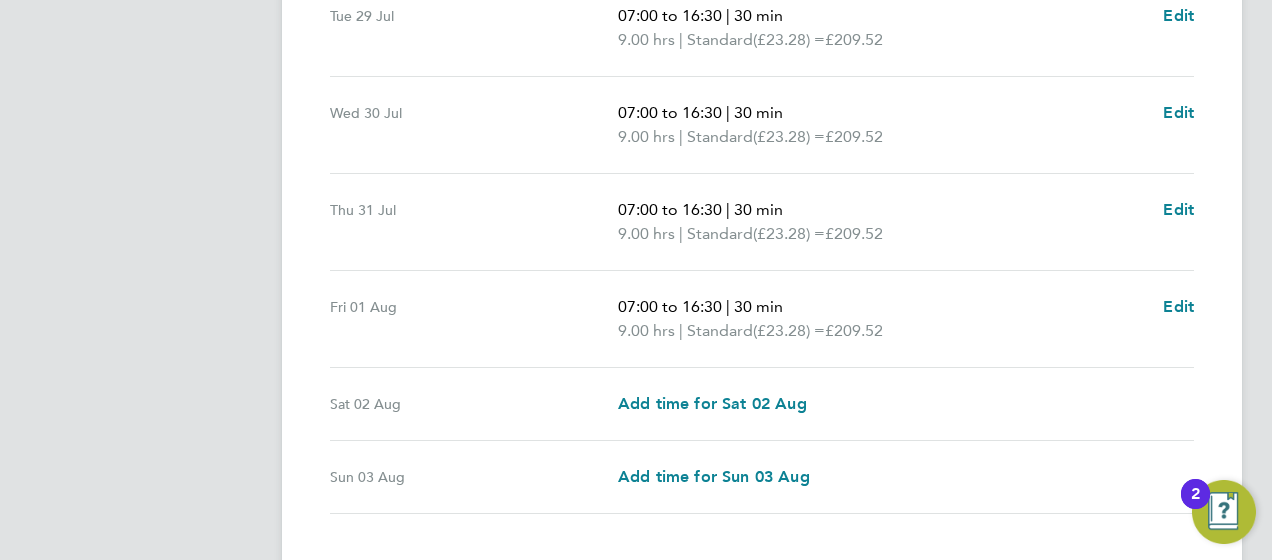 scroll, scrollTop: 881, scrollLeft: 0, axis: vertical 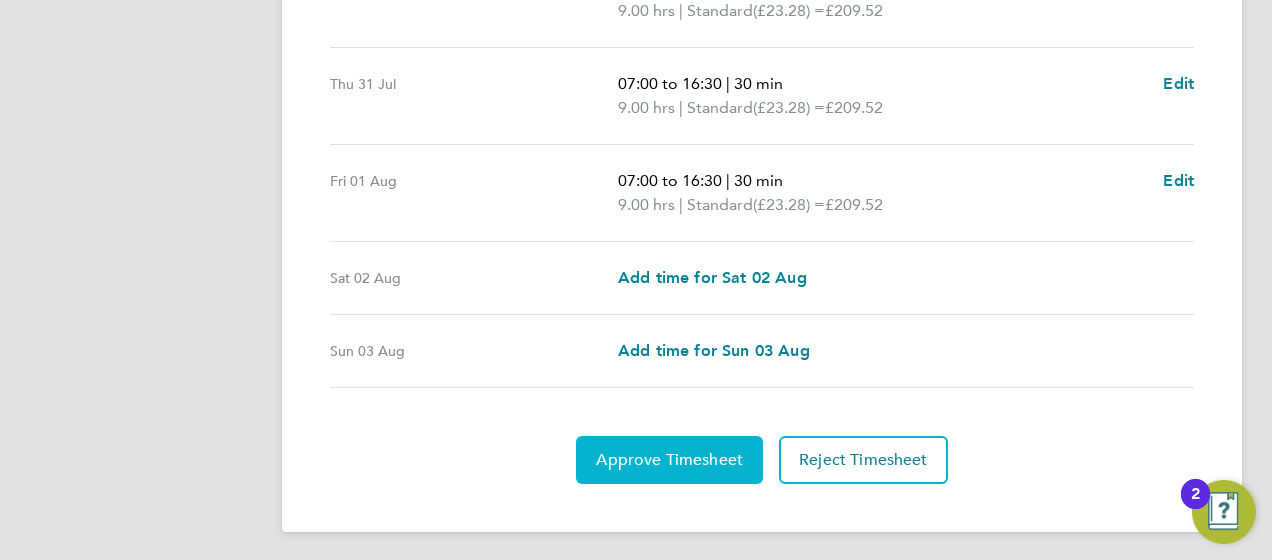click on "Approve Timesheet" 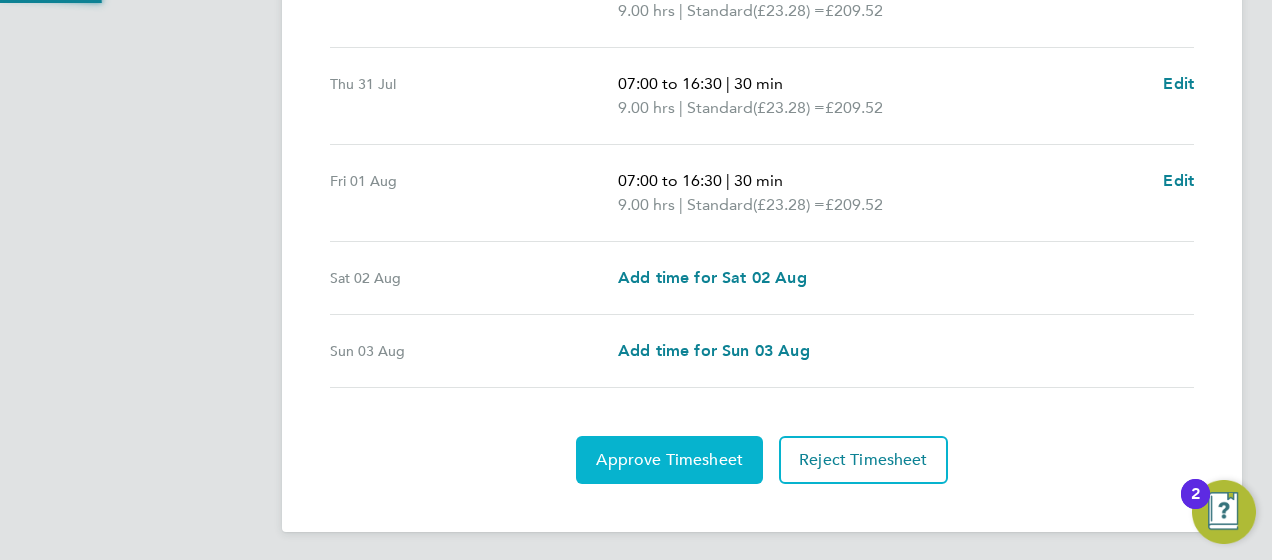 scroll, scrollTop: 0, scrollLeft: 0, axis: both 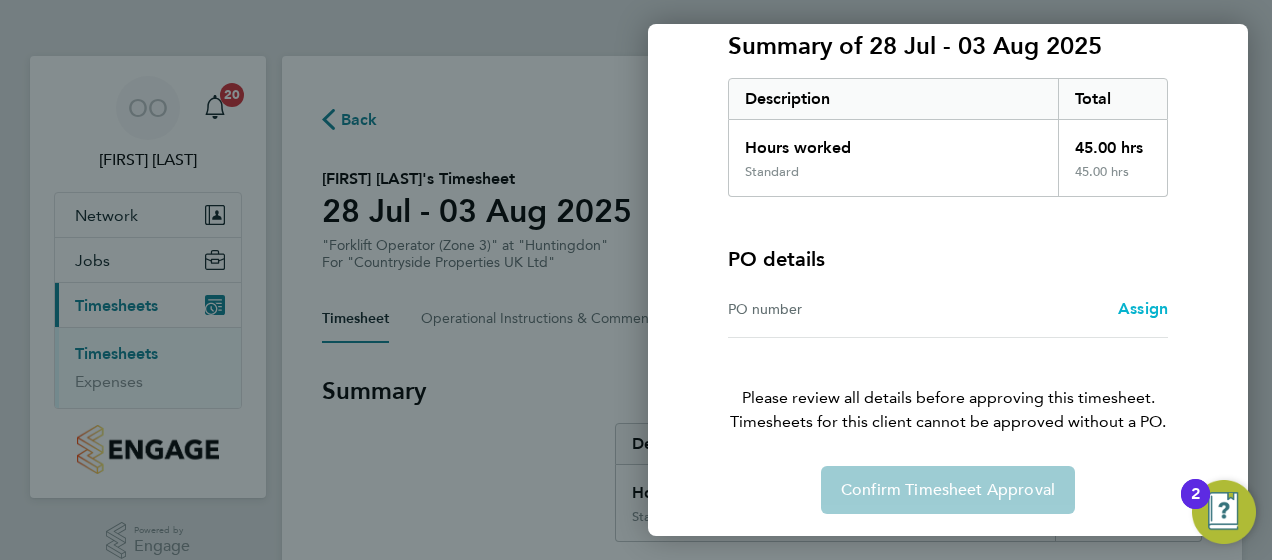 click on "Assign" at bounding box center (1143, 308) 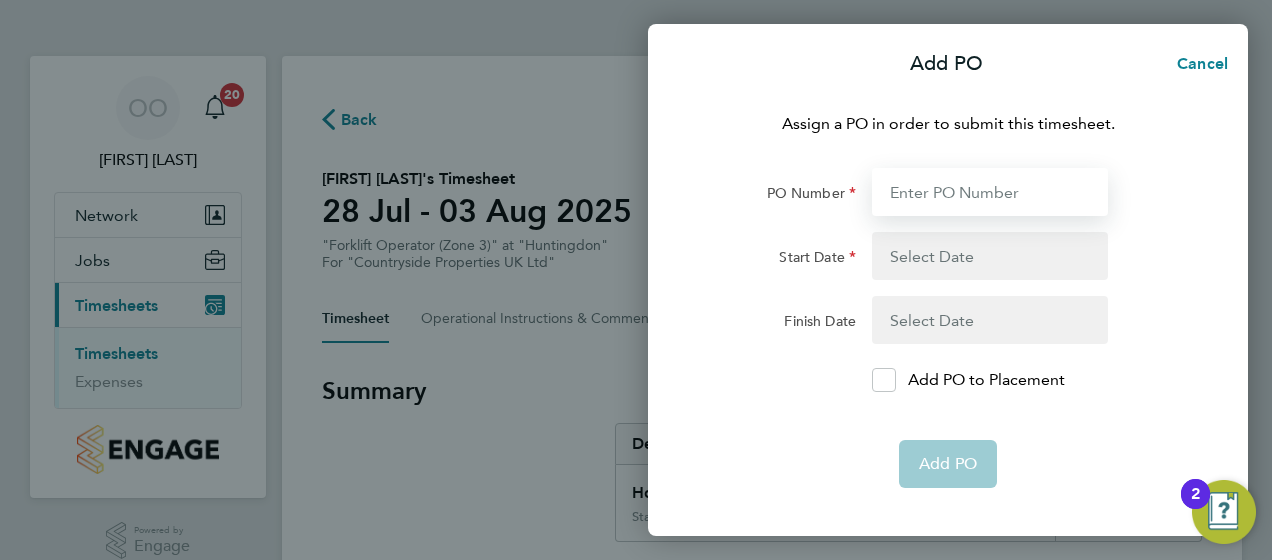 click on "PO Number" at bounding box center (990, 192) 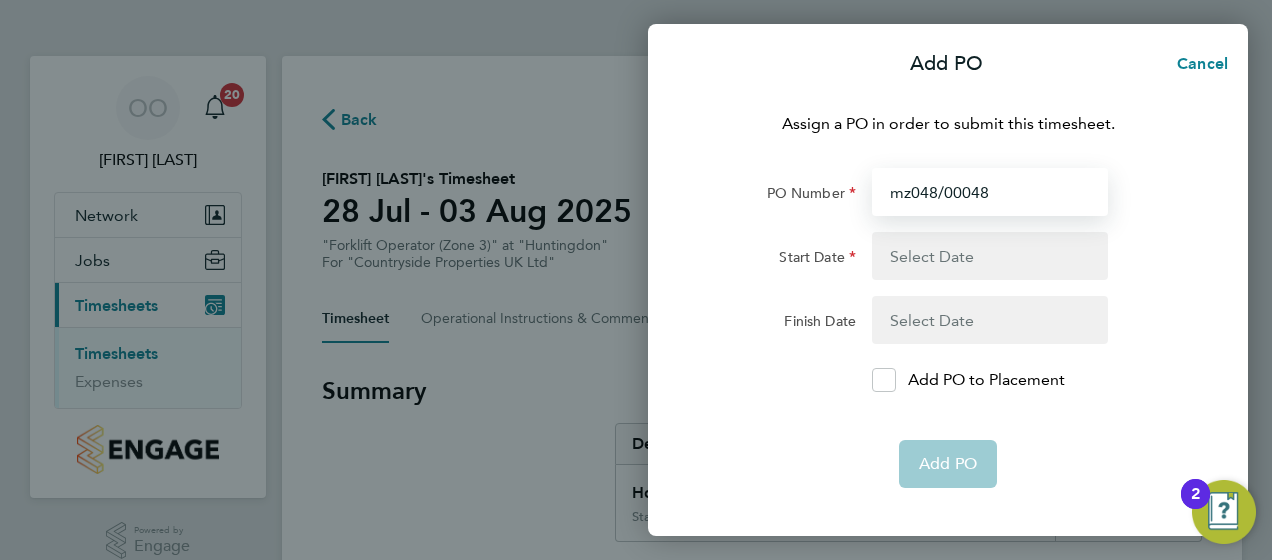 click on "mz048/00048" at bounding box center (990, 192) 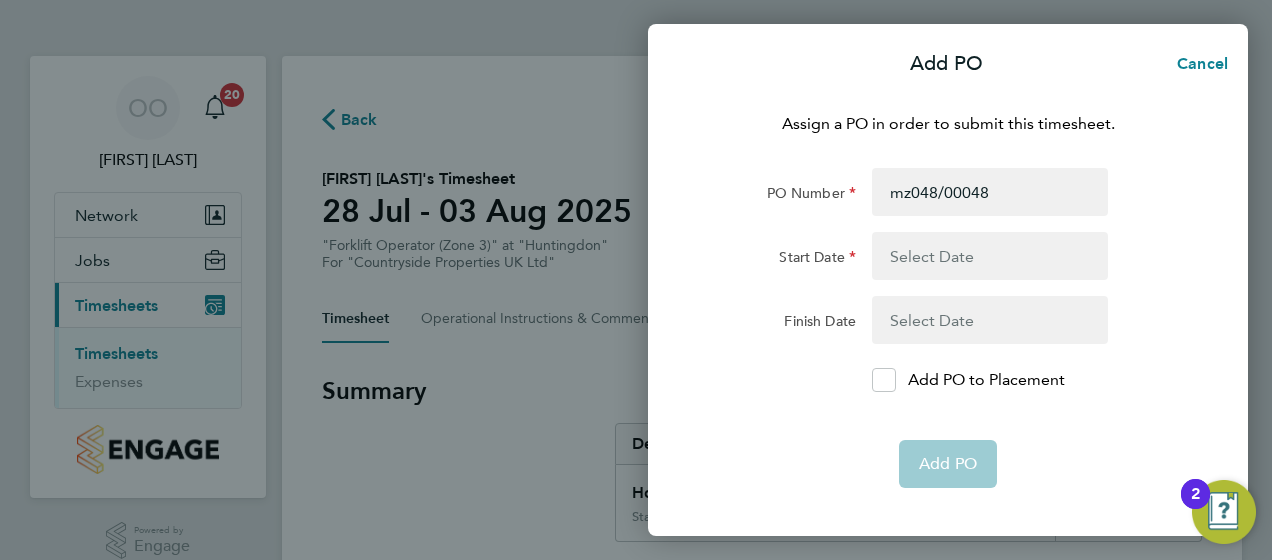 click 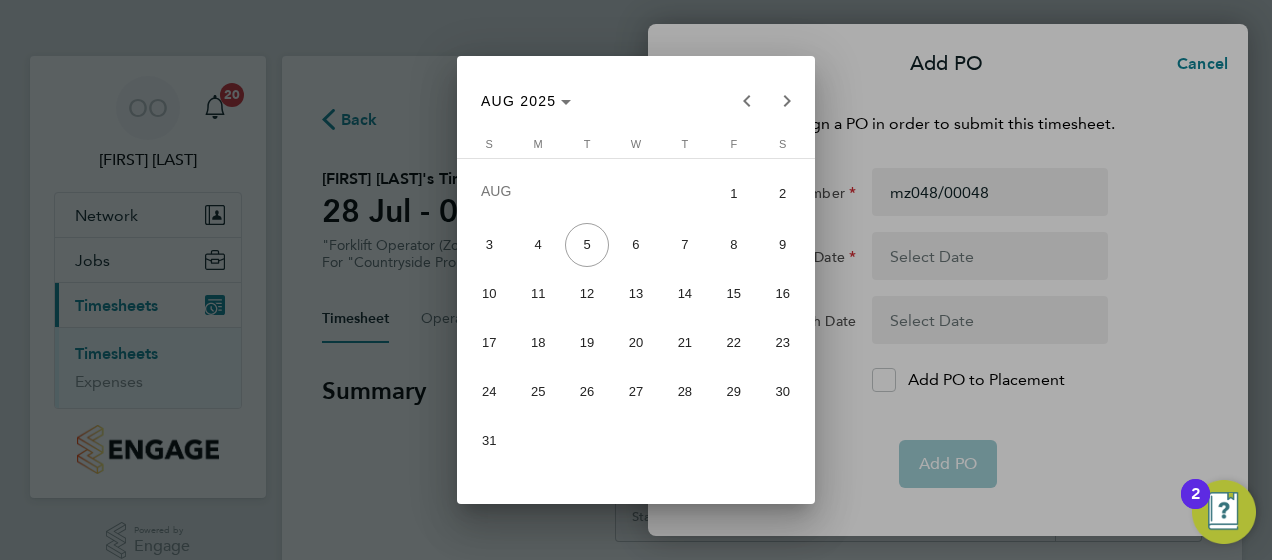click at bounding box center (636, 280) 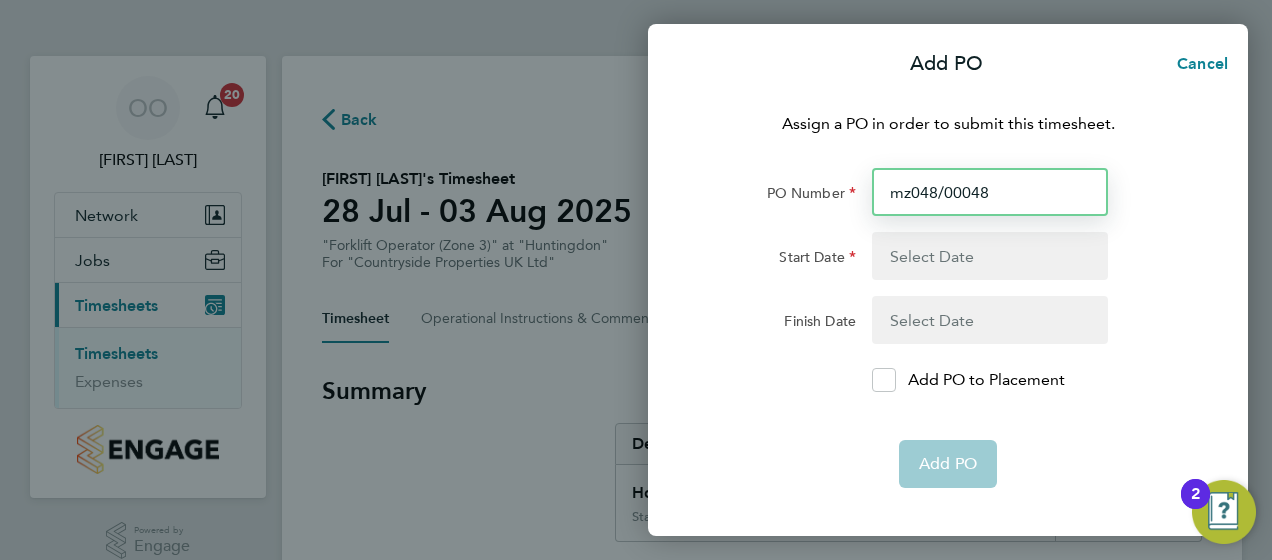 click on "mz048/00048" at bounding box center [990, 192] 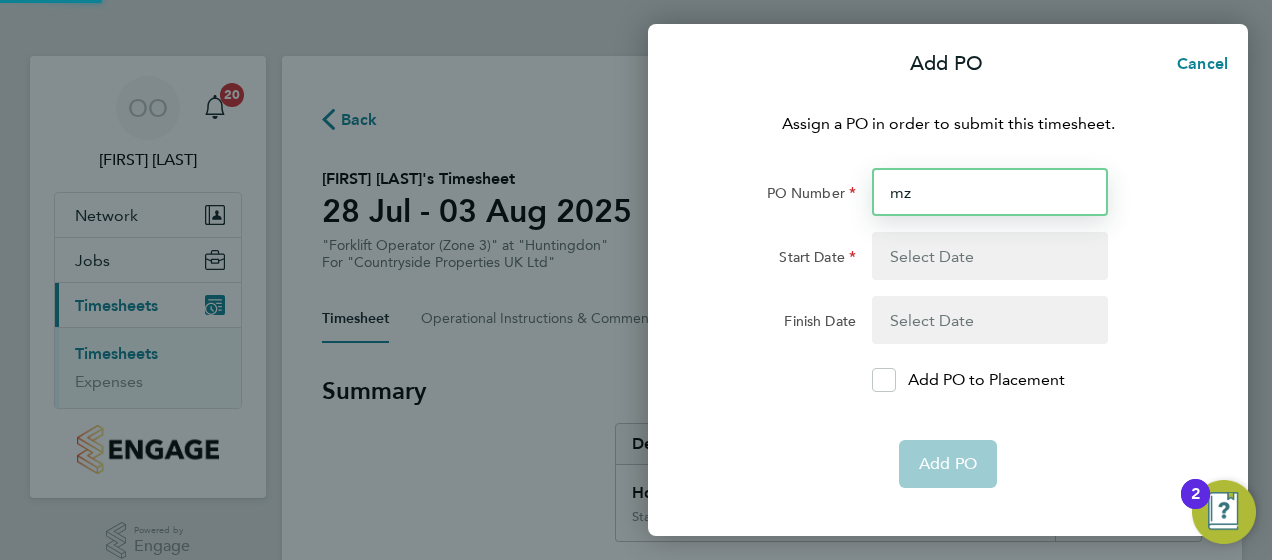 type on "m" 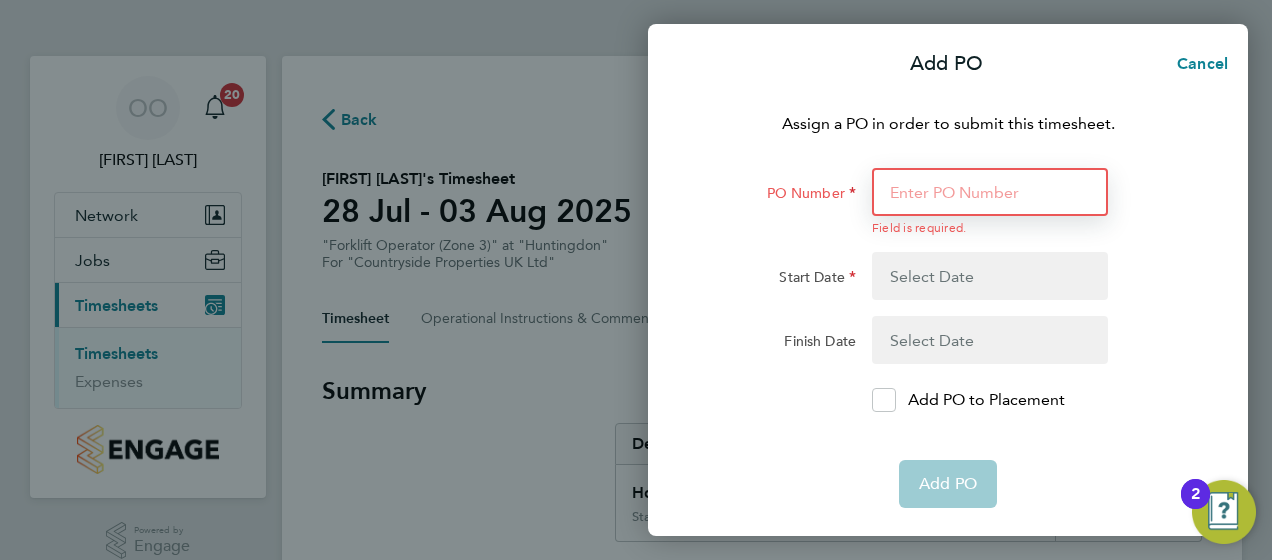 click on "PO Number" at bounding box center (990, 192) 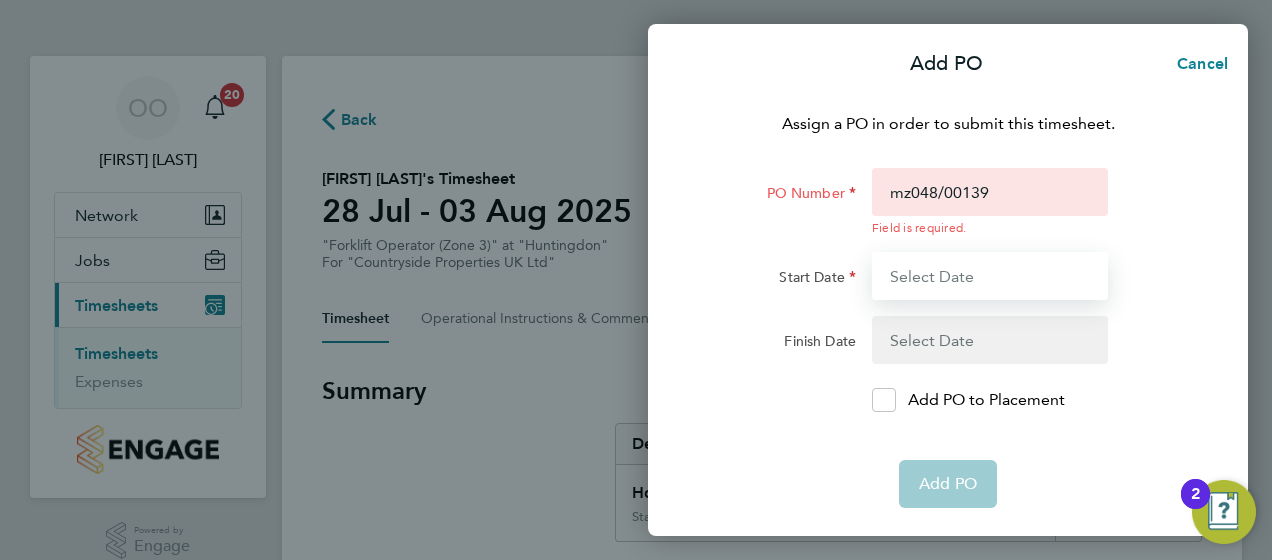 type on "[DD] [MON] [YY]" 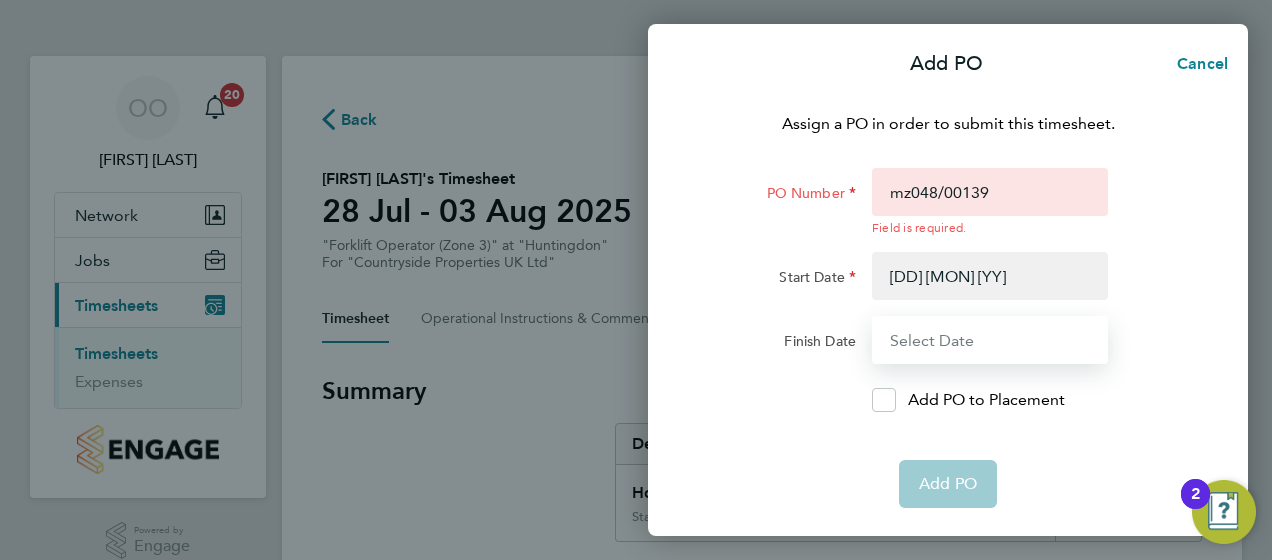 type on "[DD] [MON] [YY]" 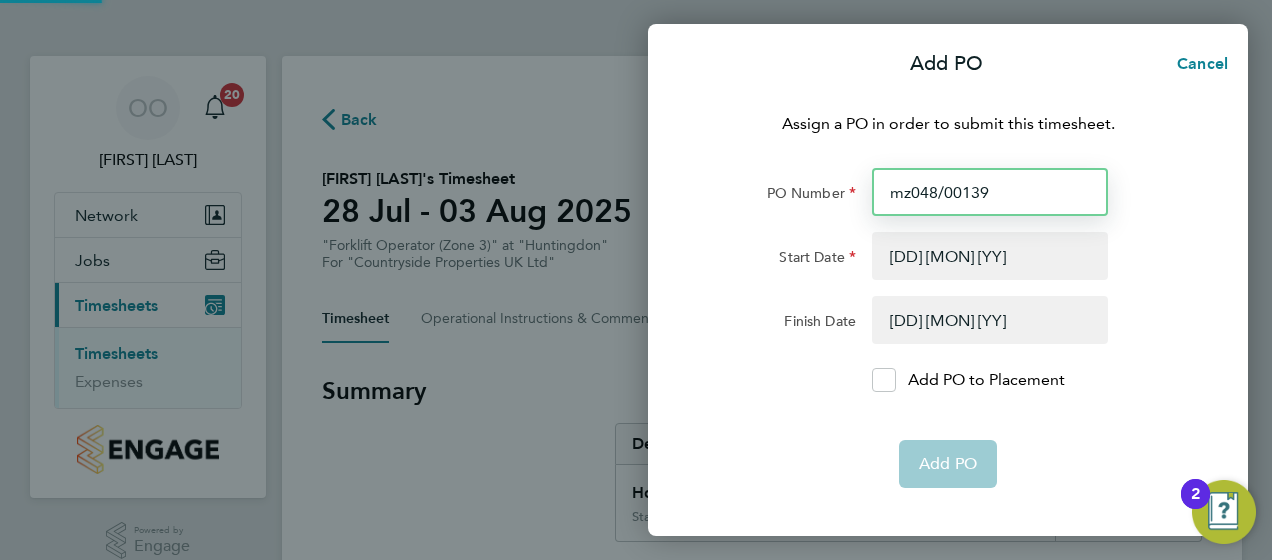 type 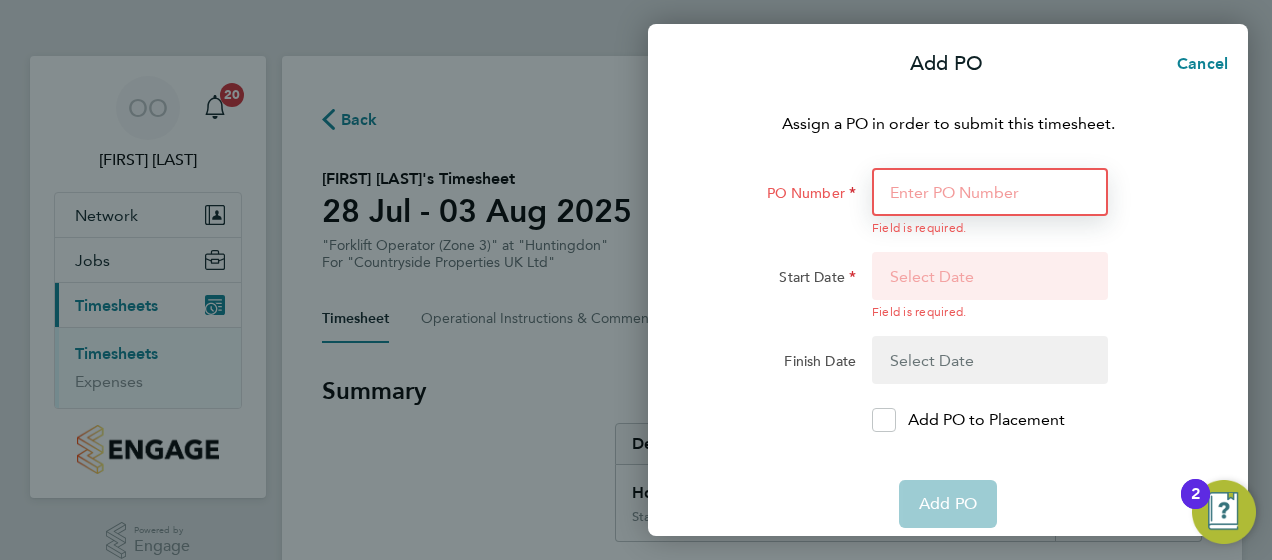 click on "PO Number" at bounding box center (990, 192) 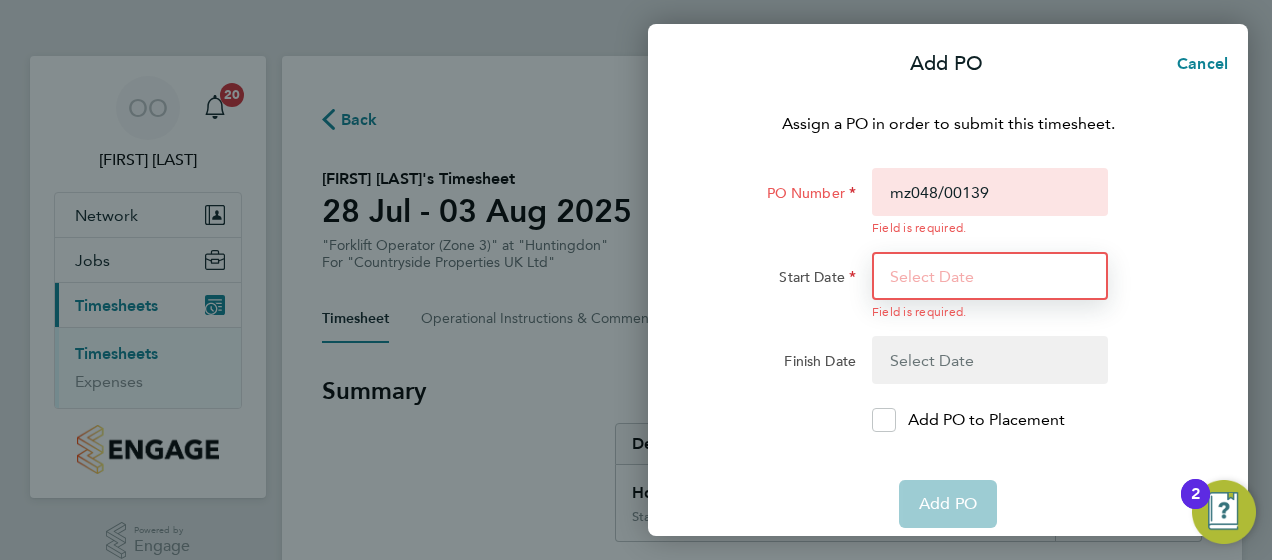 type on "[DD] [MON] [YY]" 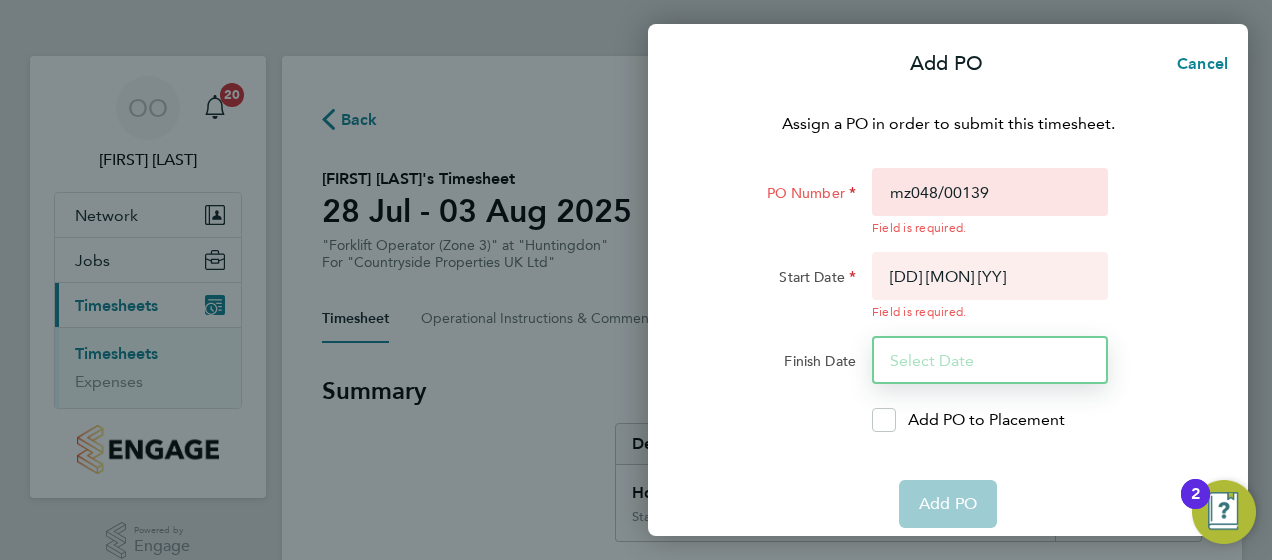 type on "[DD] [MON] [YY]" 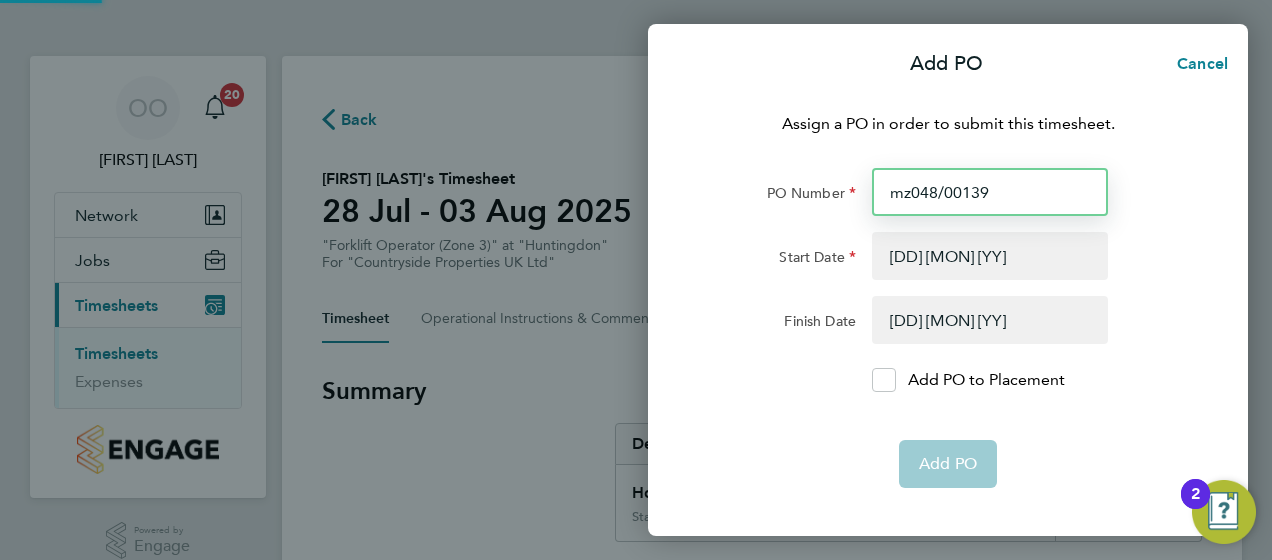 type 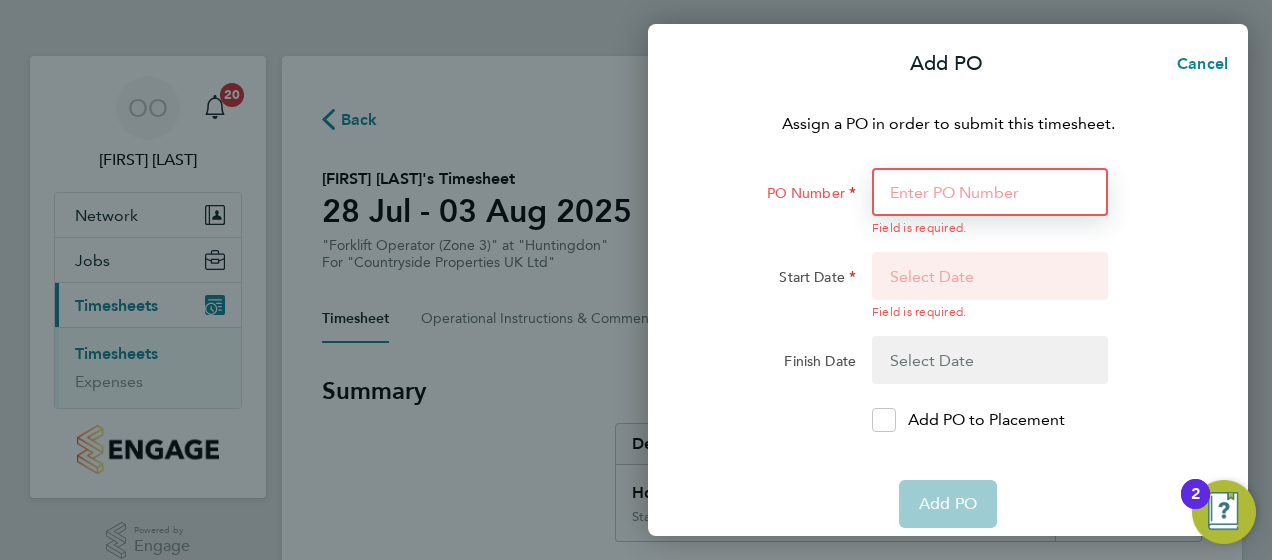 click on "PO Number" at bounding box center (990, 192) 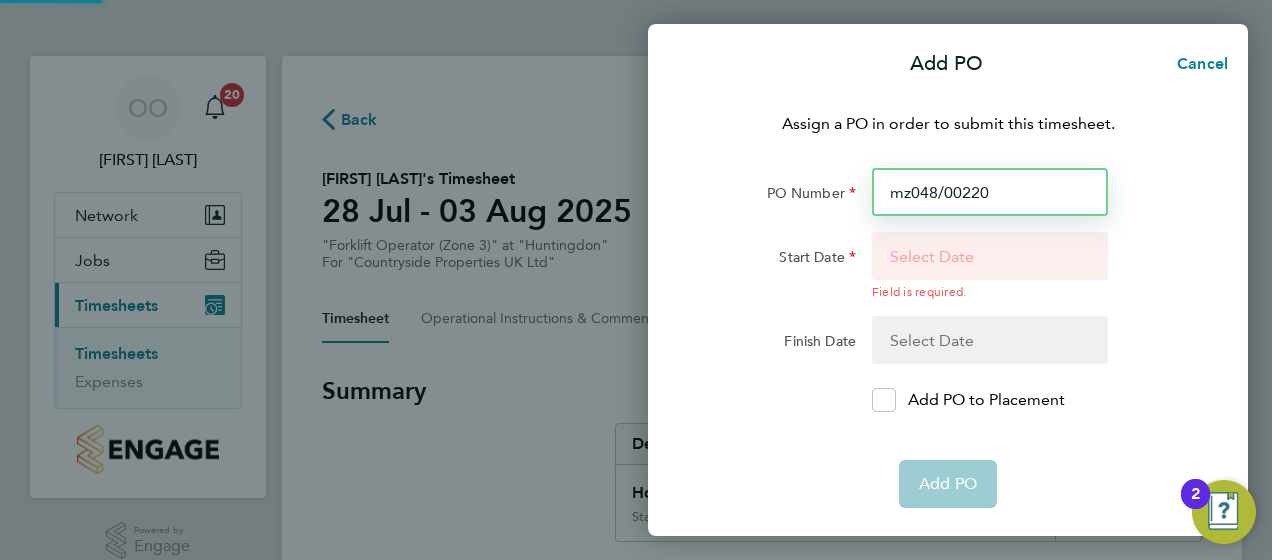 type 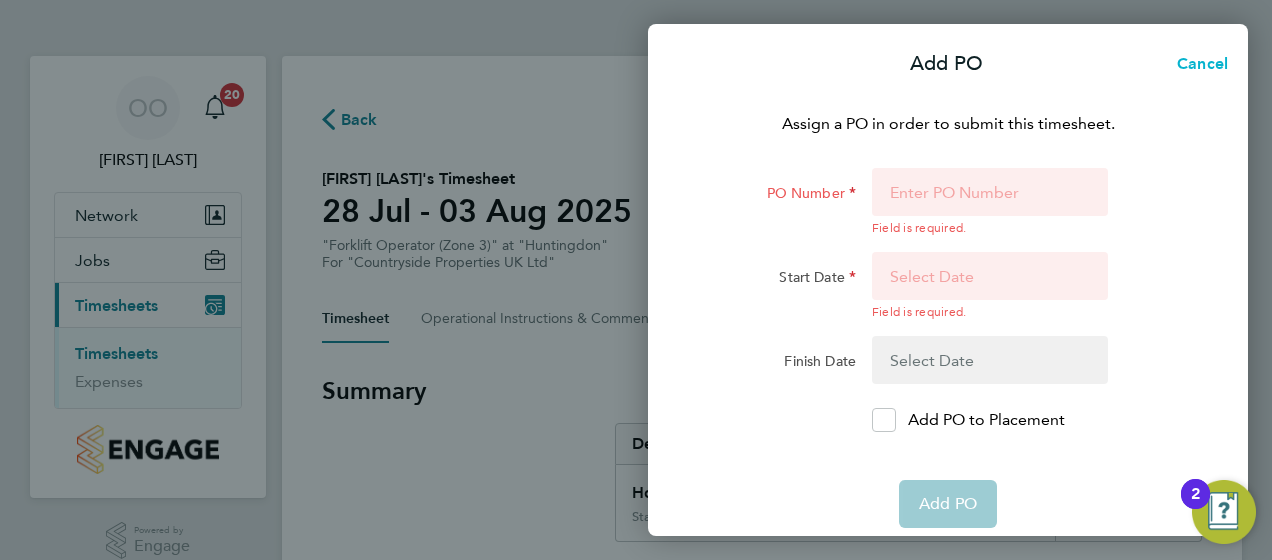 click on "Cancel" 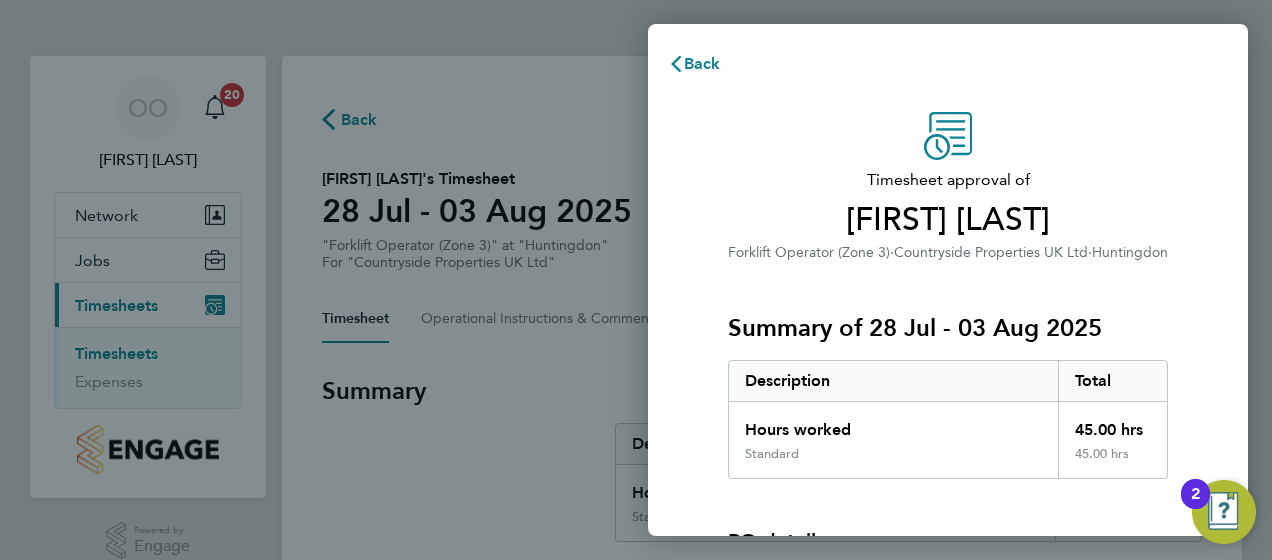 scroll, scrollTop: 282, scrollLeft: 0, axis: vertical 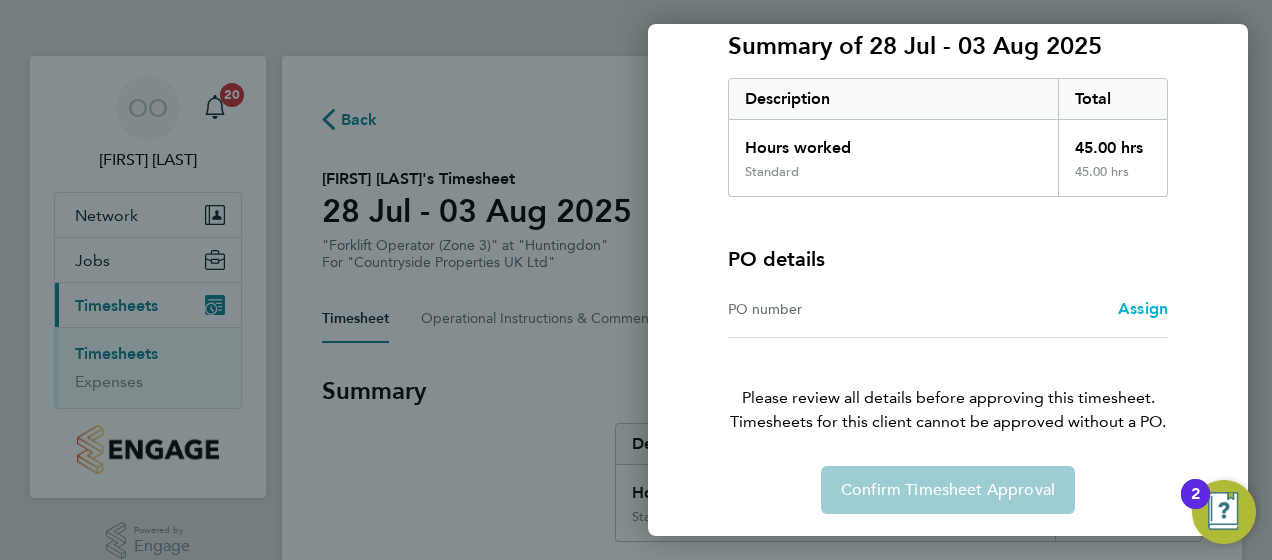 click on "Assign" at bounding box center (1143, 308) 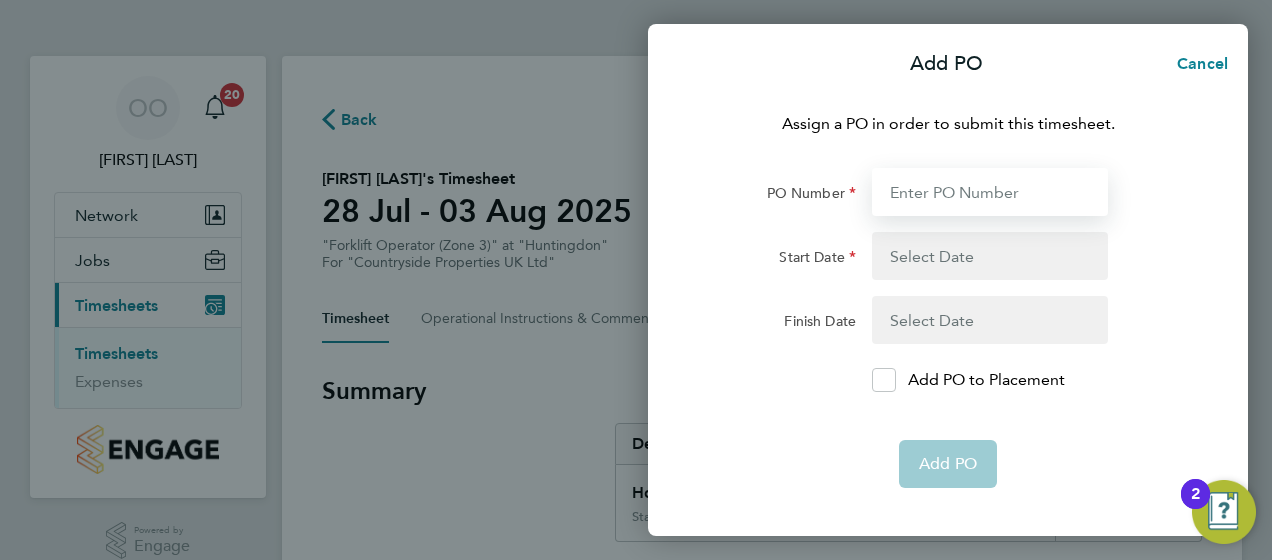 click on "PO Number" at bounding box center (990, 192) 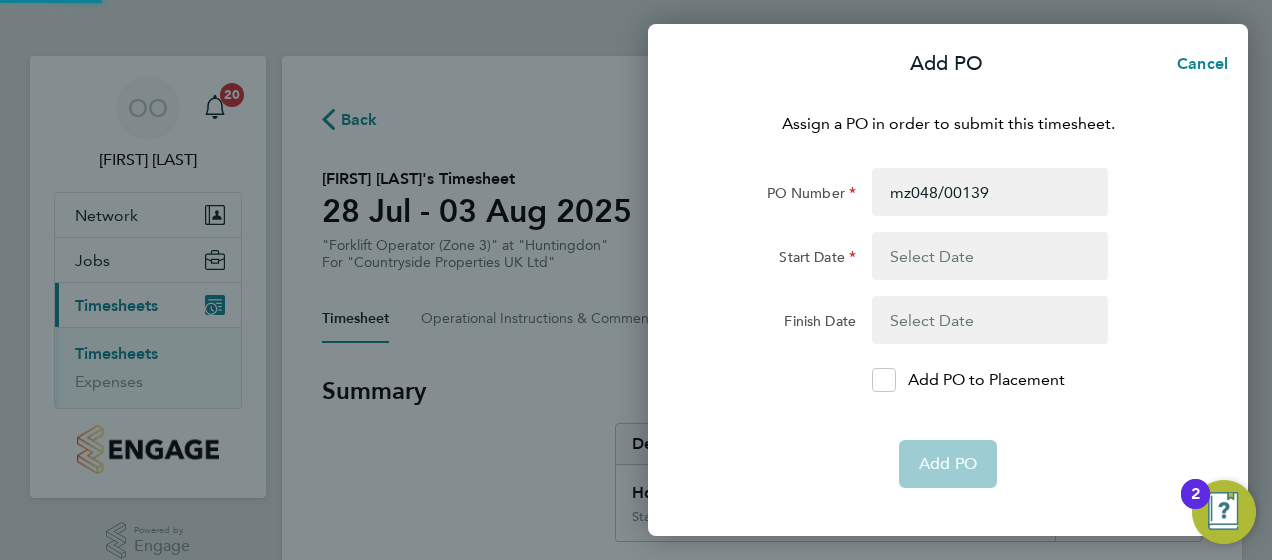 click 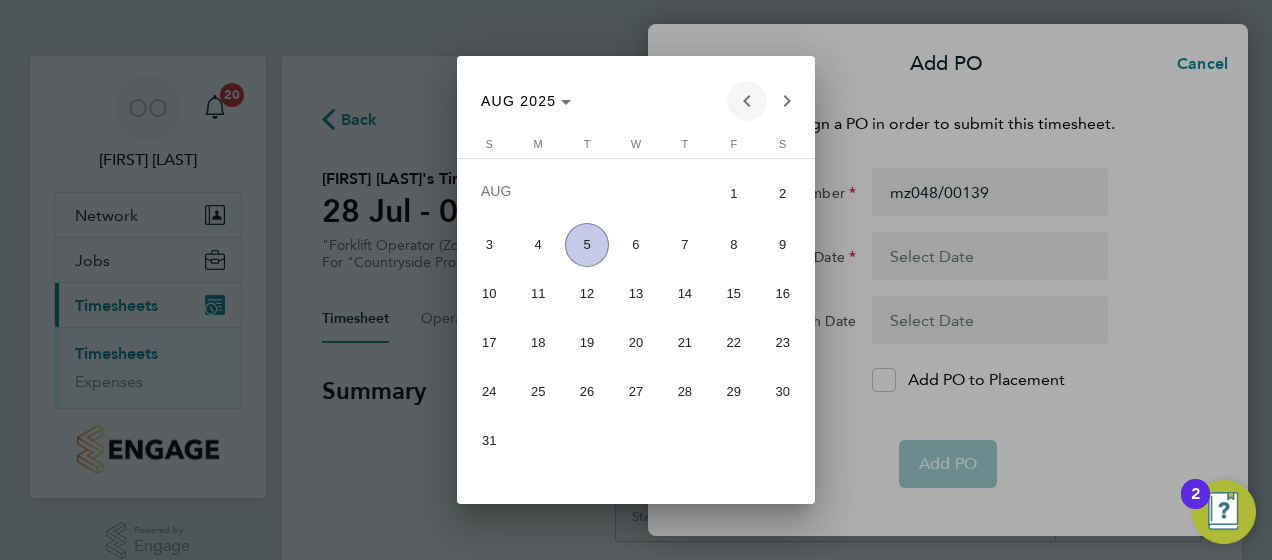 click at bounding box center (747, 101) 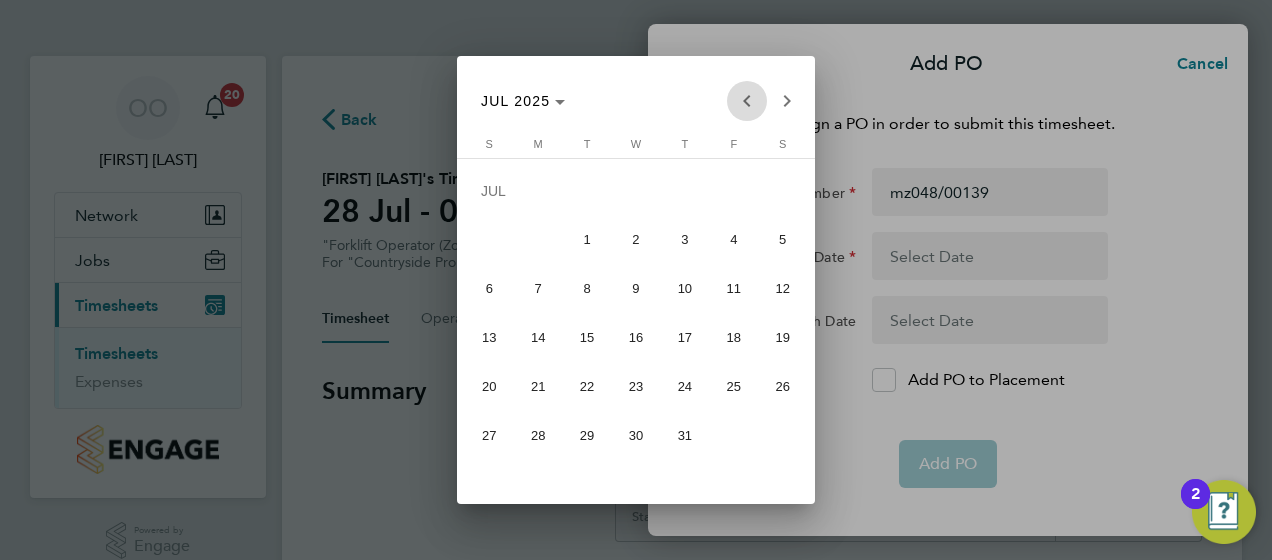 click at bounding box center (747, 101) 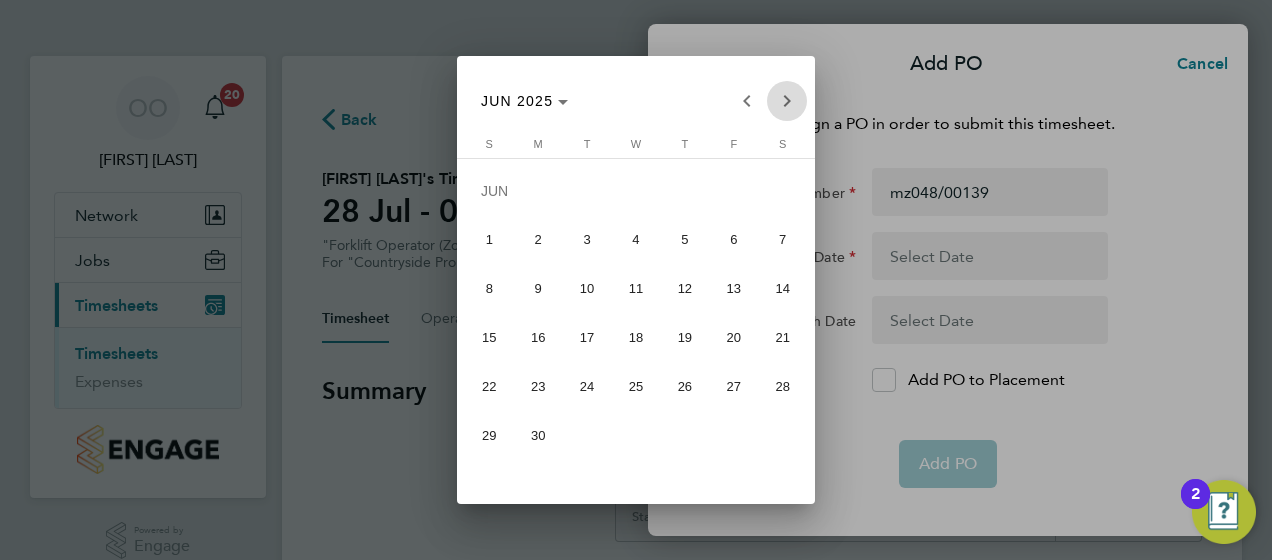 click at bounding box center (787, 101) 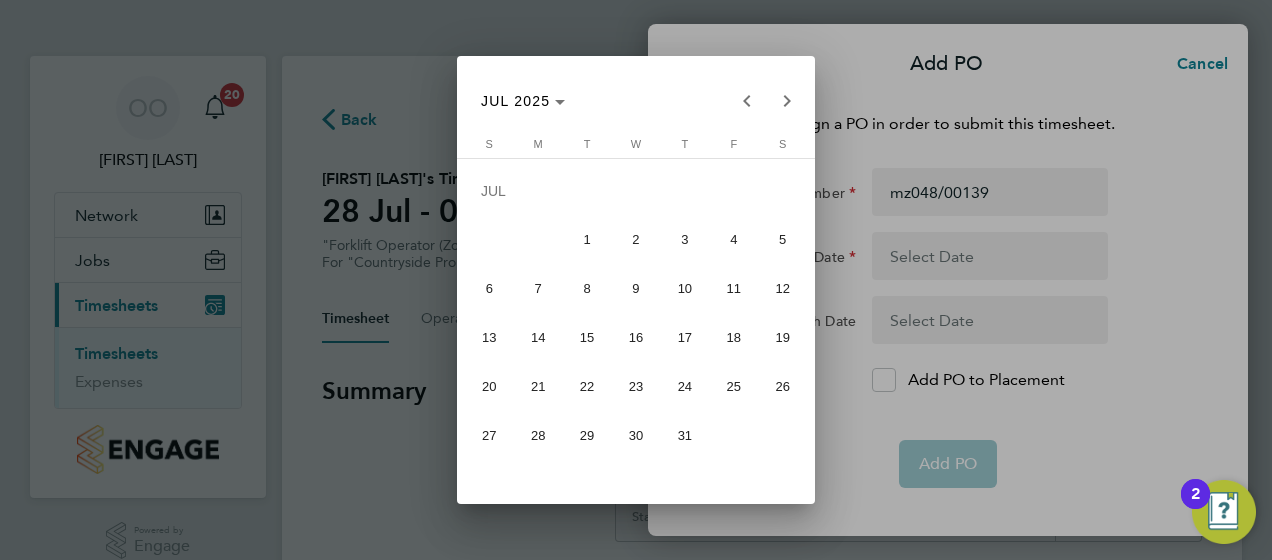 click on "18" at bounding box center [734, 337] 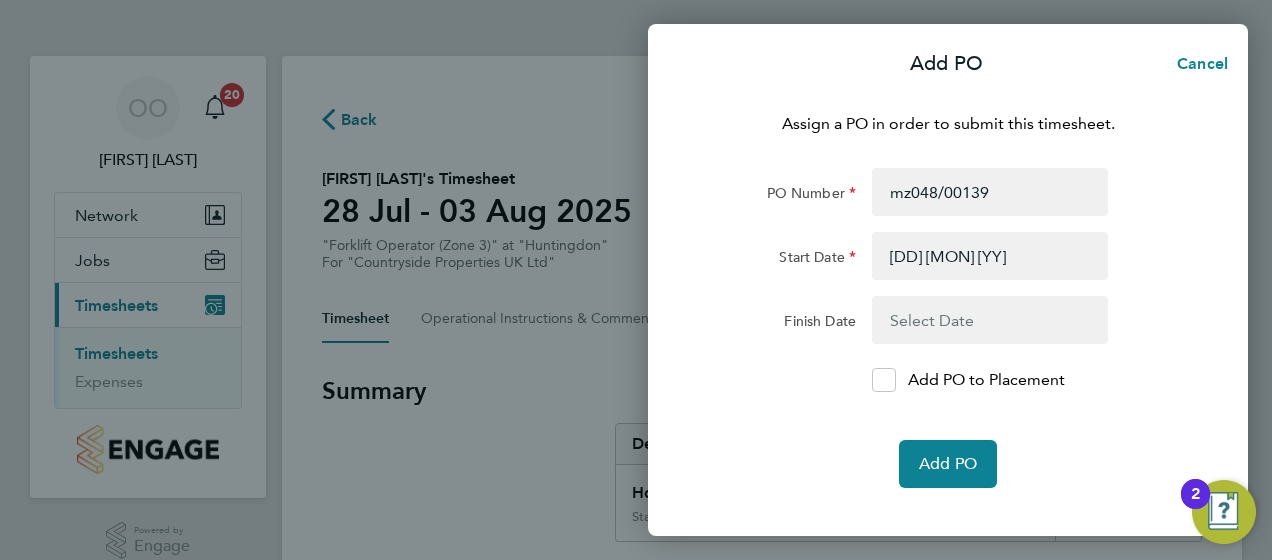 click 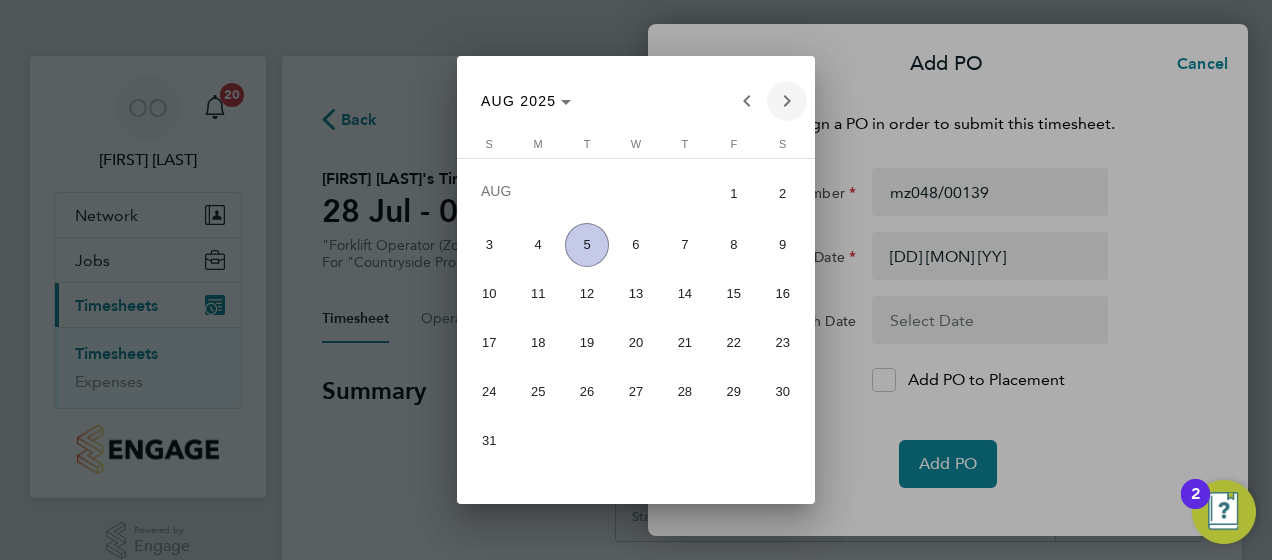 click at bounding box center [787, 101] 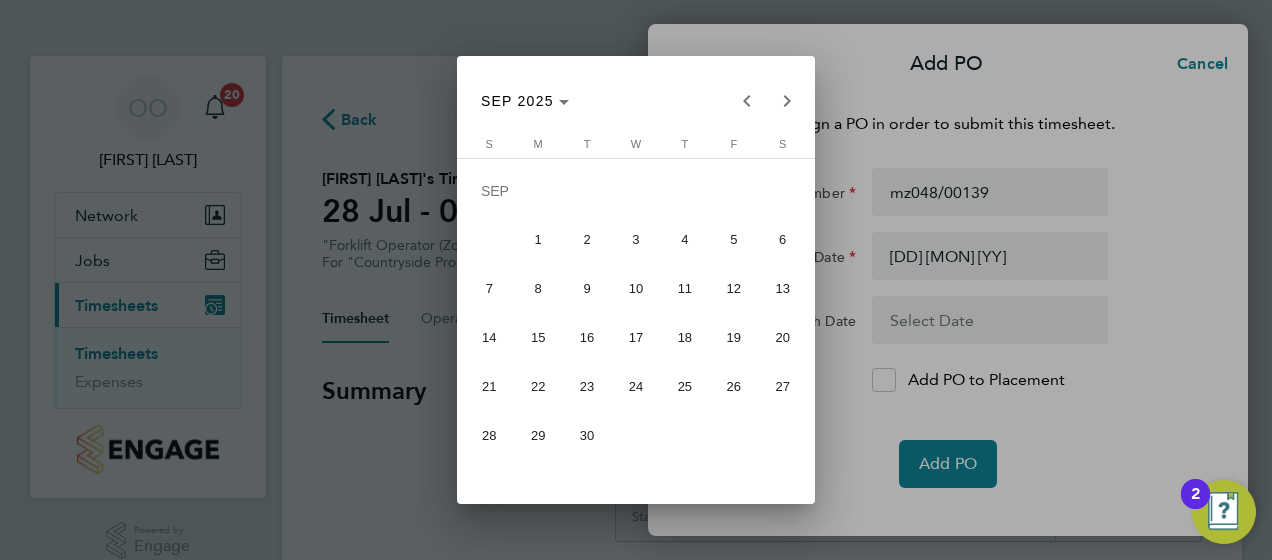 click on "26" at bounding box center (734, 386) 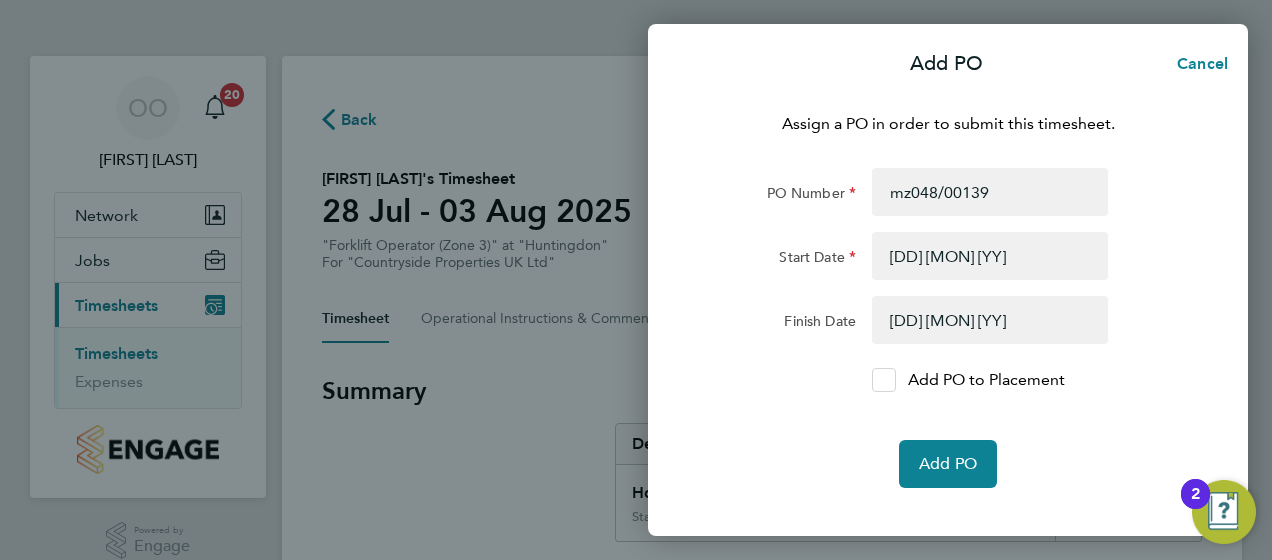 click 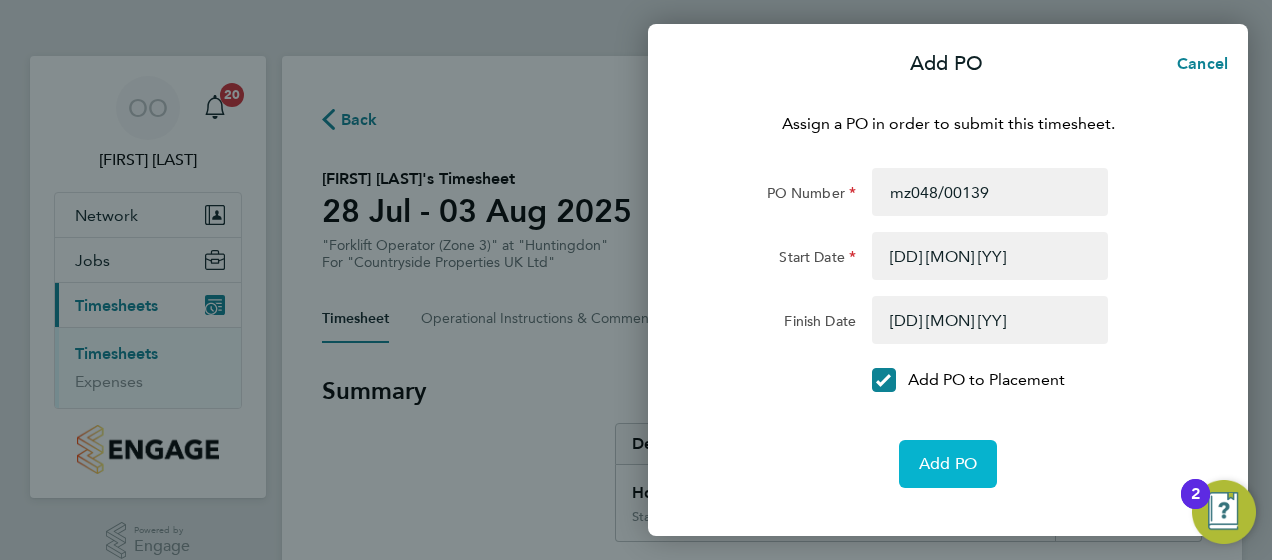 click on "Add PO" 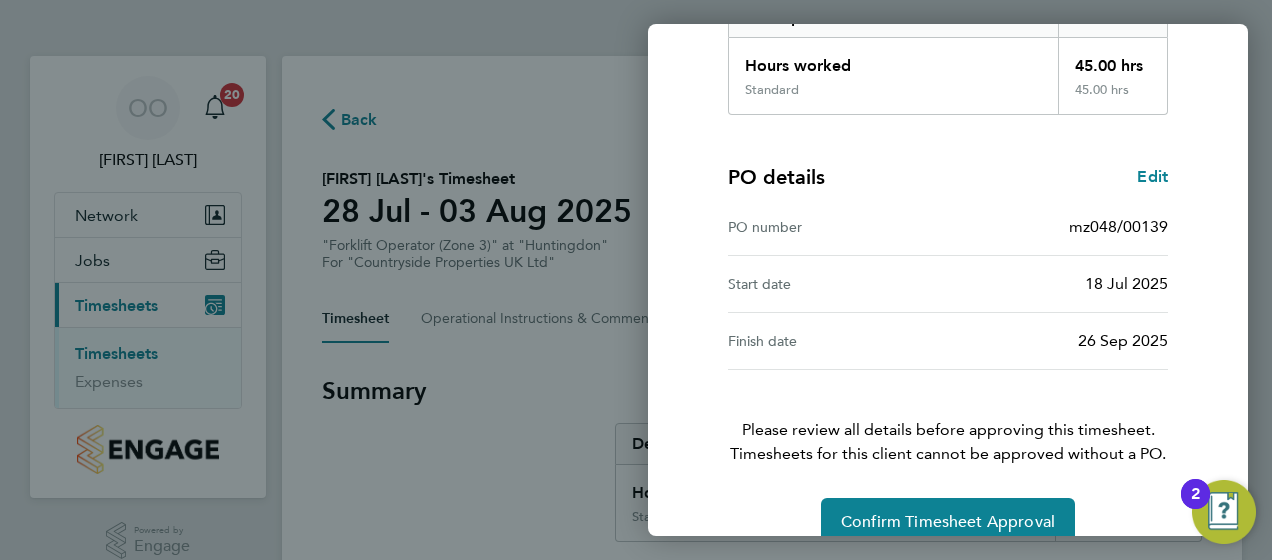 scroll, scrollTop: 396, scrollLeft: 0, axis: vertical 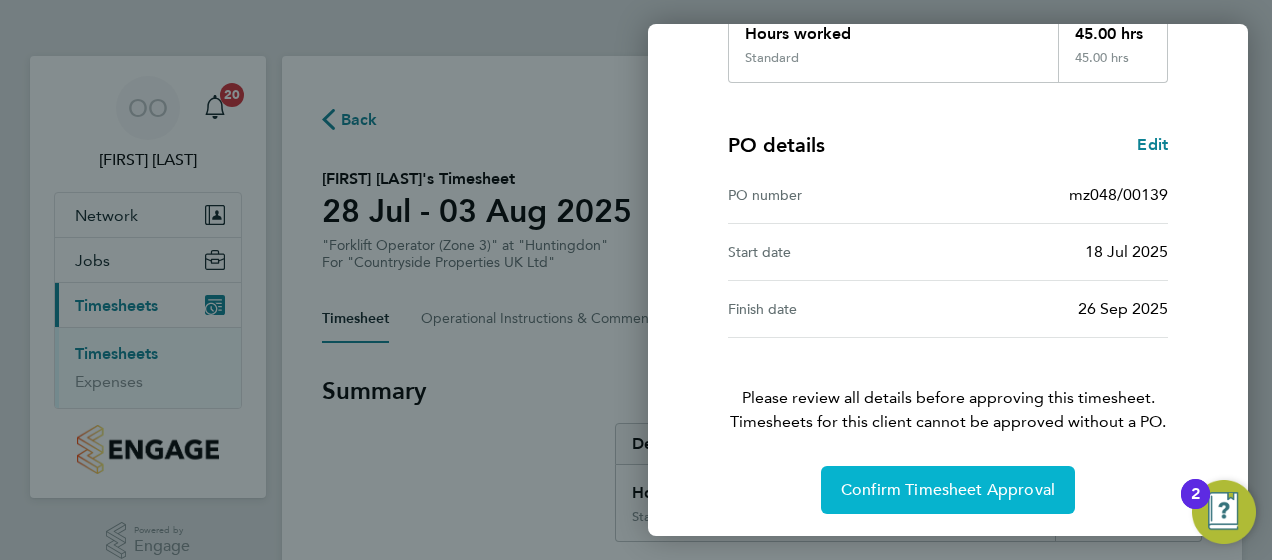 click on "Confirm Timesheet Approval" 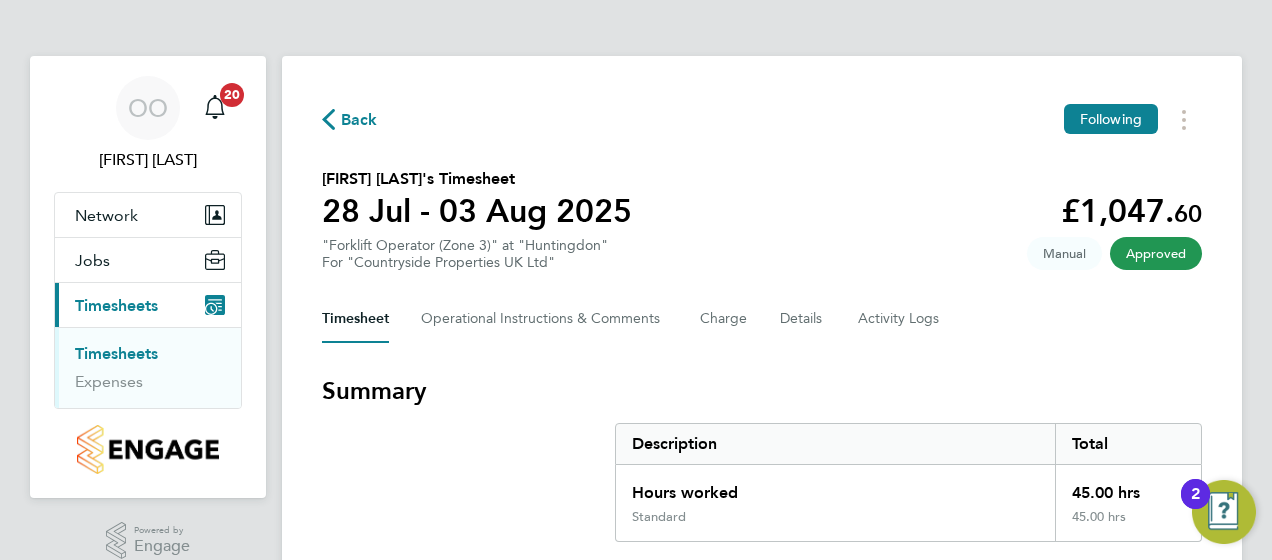 click on "Timesheets" at bounding box center (116, 353) 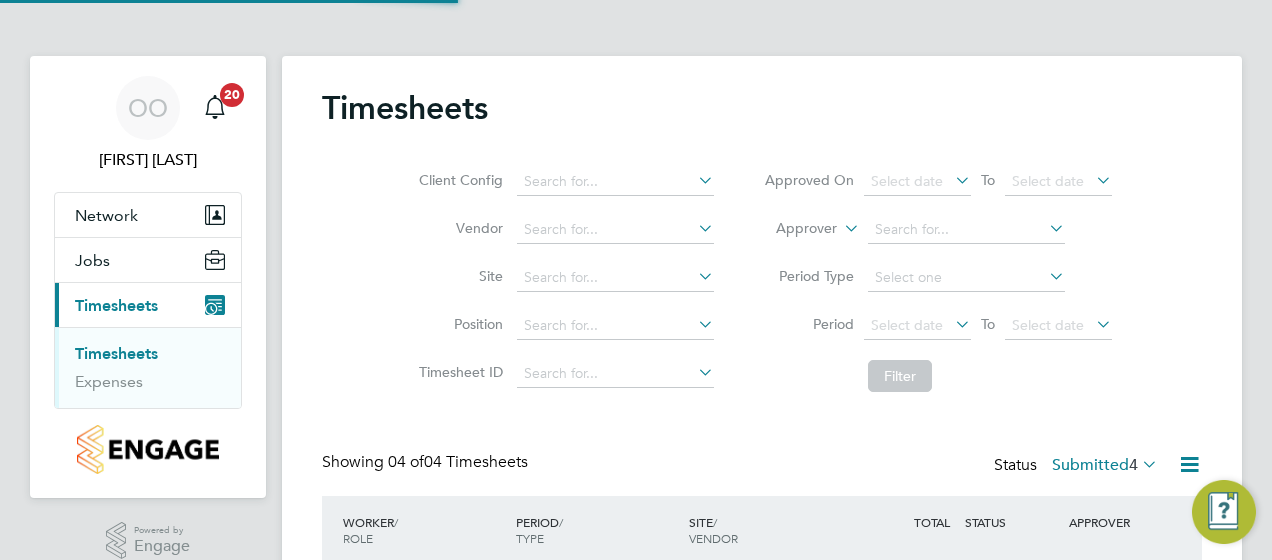 scroll, scrollTop: 10, scrollLeft: 10, axis: both 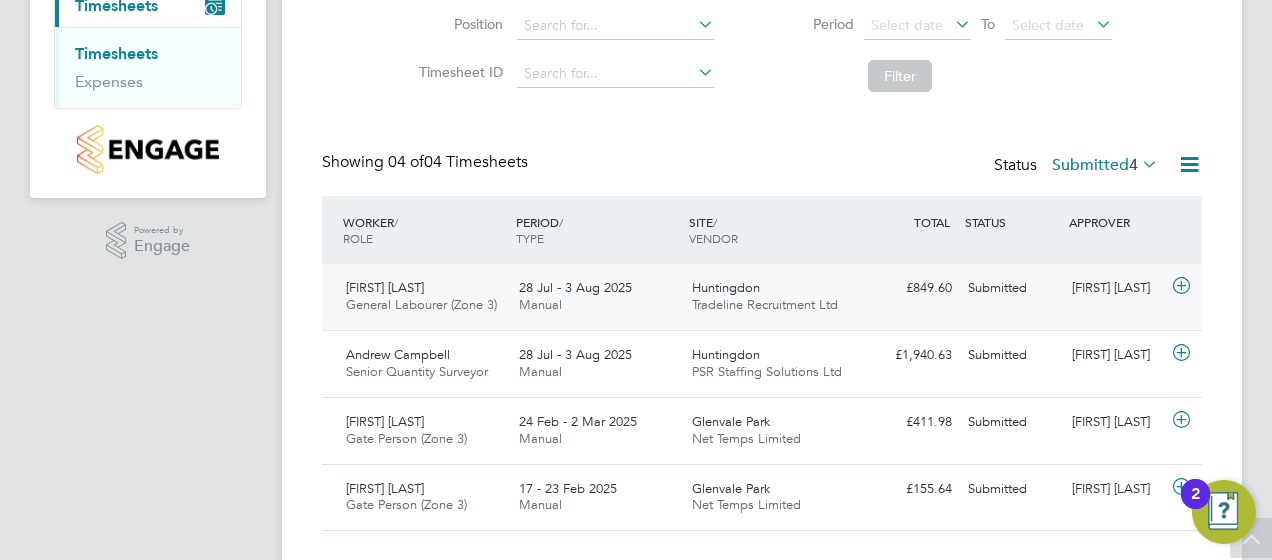 click on "General Labourer (Zone 3)" 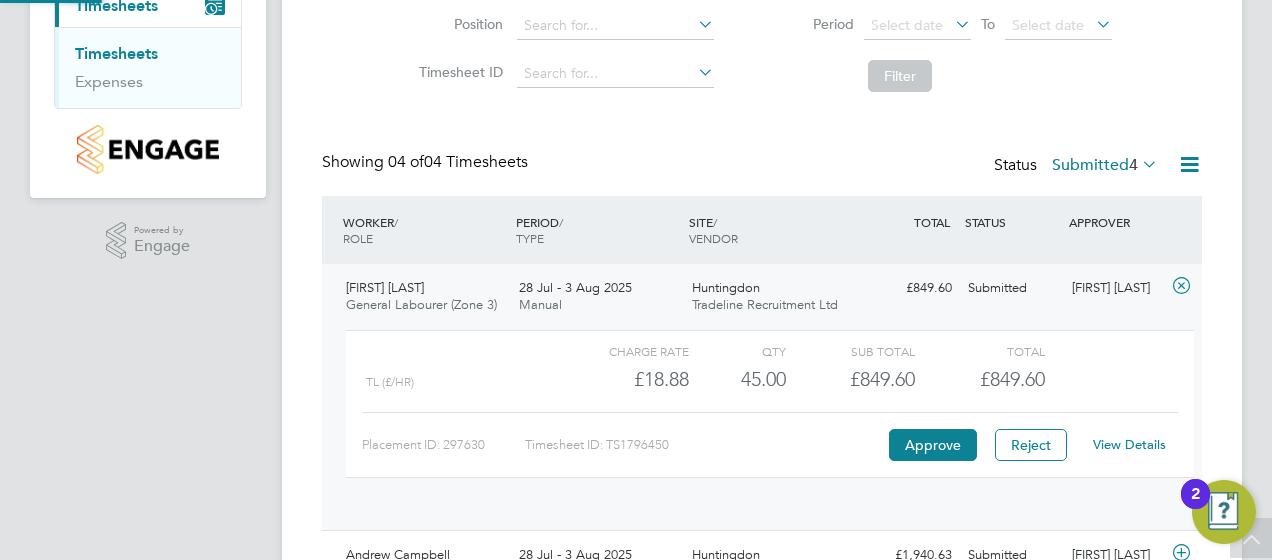scroll, scrollTop: 10, scrollLeft: 10, axis: both 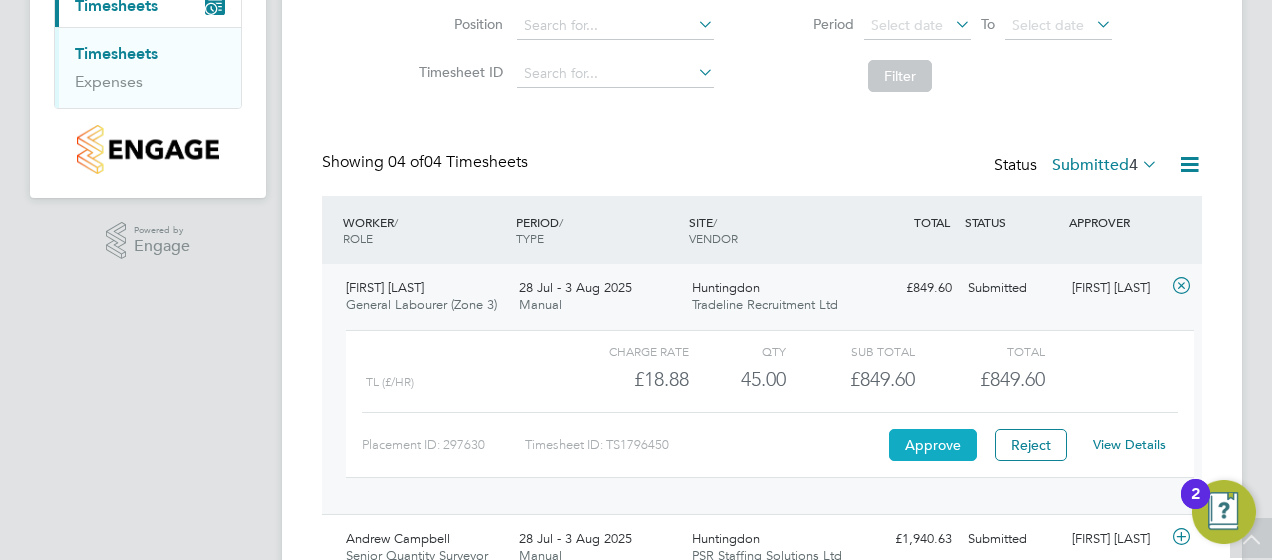click on "Approve" 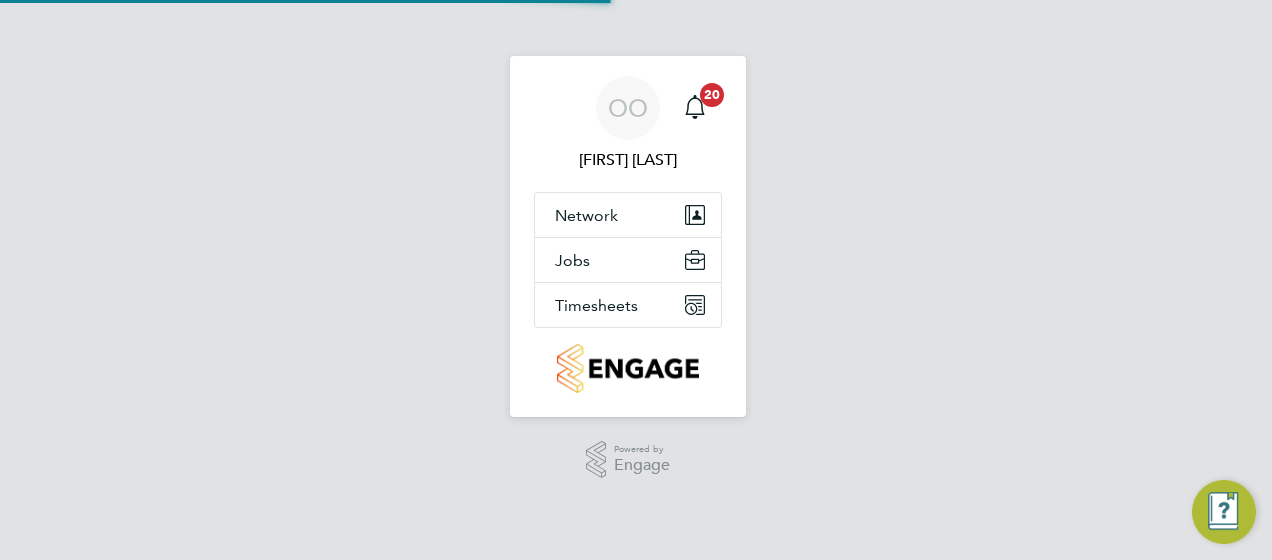 scroll, scrollTop: 0, scrollLeft: 0, axis: both 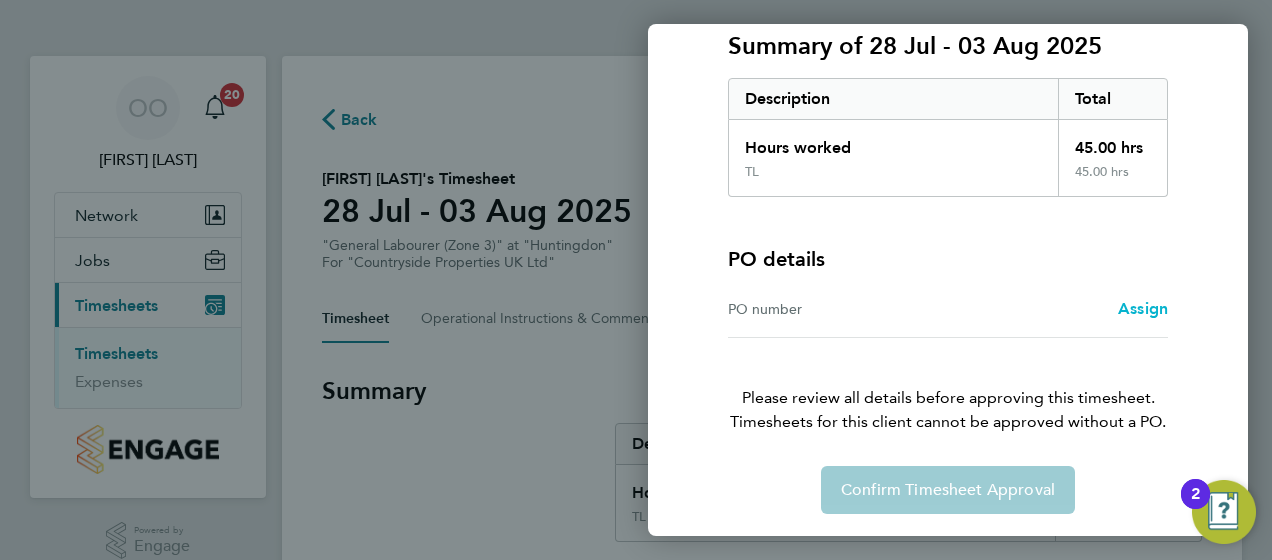click on "Assign" at bounding box center [1143, 308] 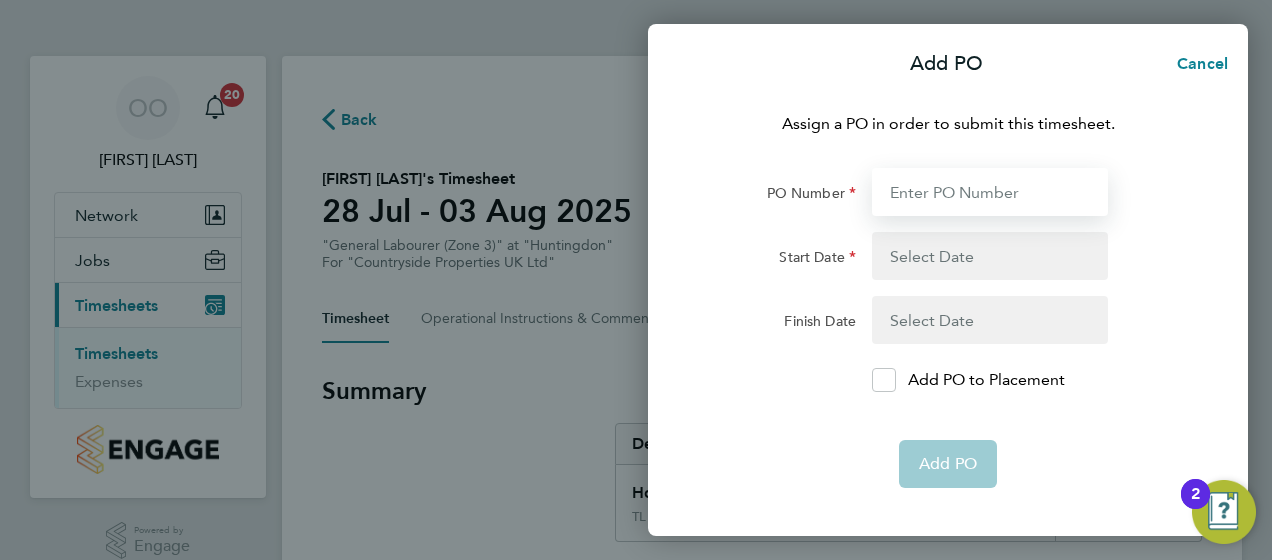 click on "PO Number" at bounding box center [990, 192] 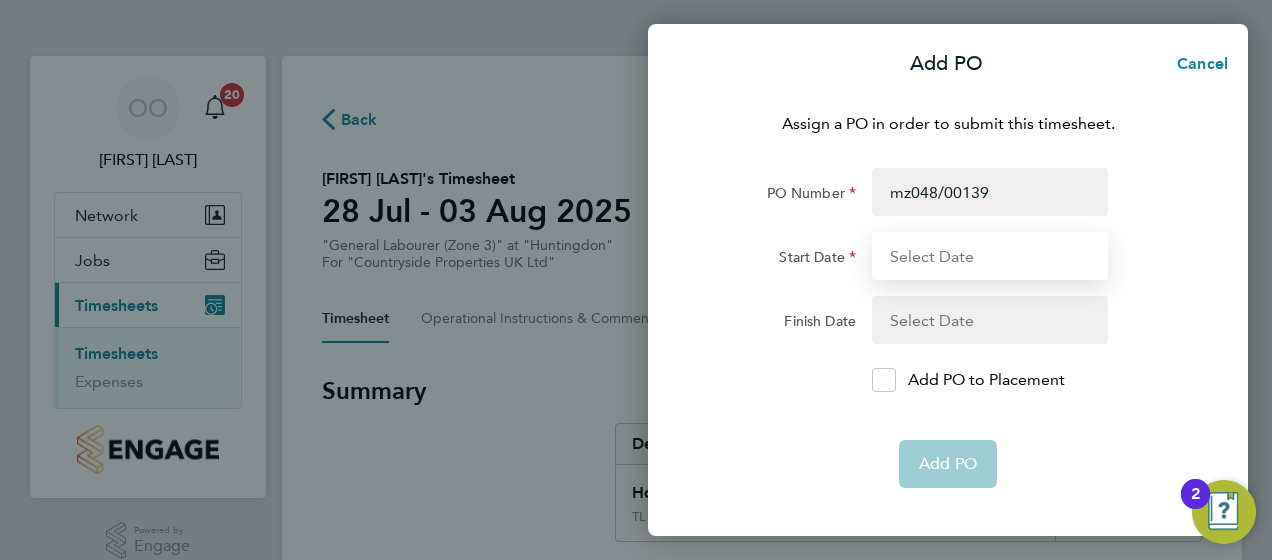 type on "[DD] [MON] [YY]" 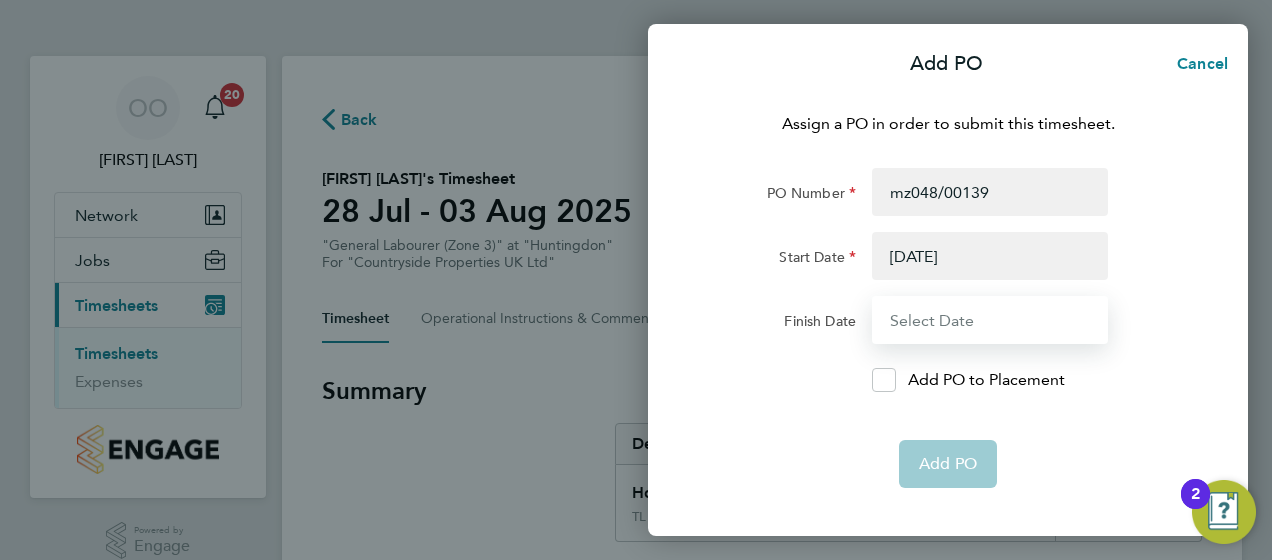 type on "[DD] [MON] [YY]" 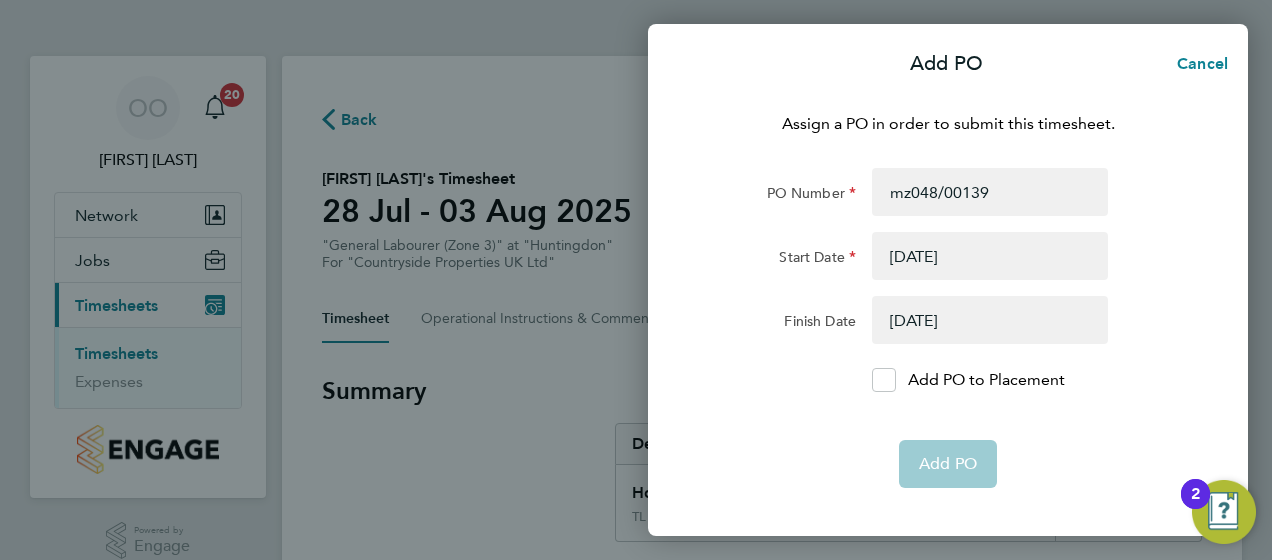 click on "Add PO" 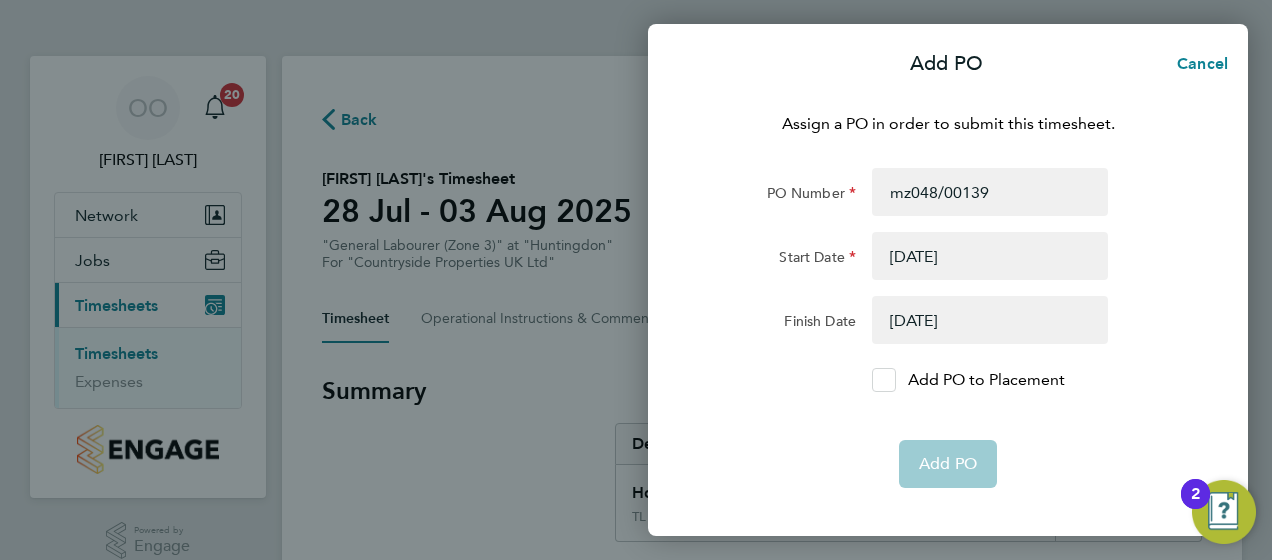 click 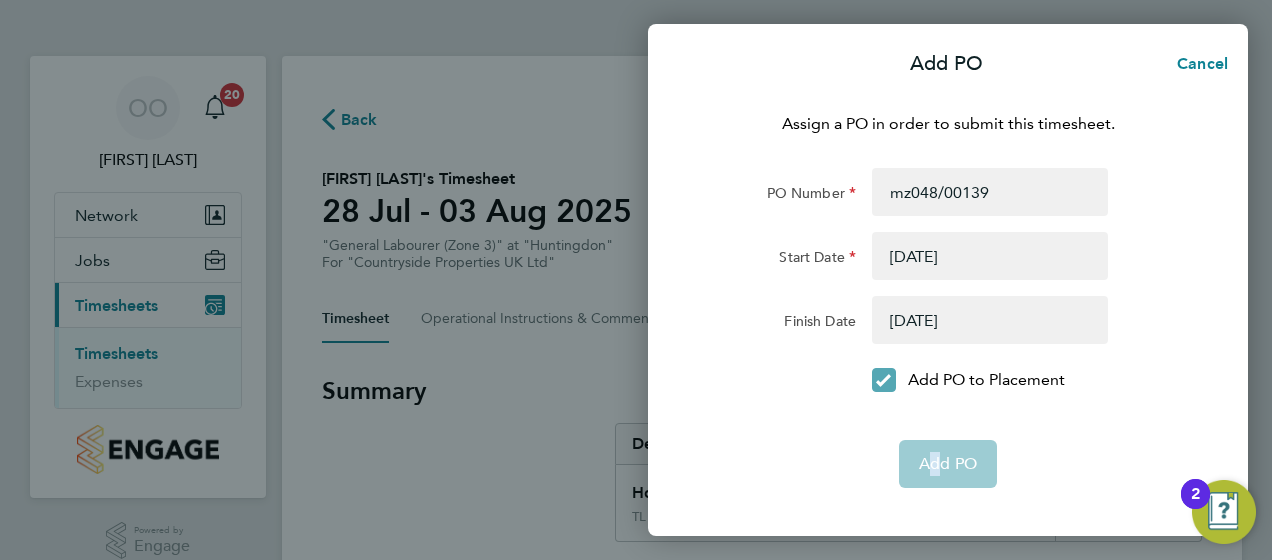 click on "PO Number mz048/00139 Start Date 18 Jul 25 Finish Date 26 Sep 25
Add PO to Placement   Add PO" 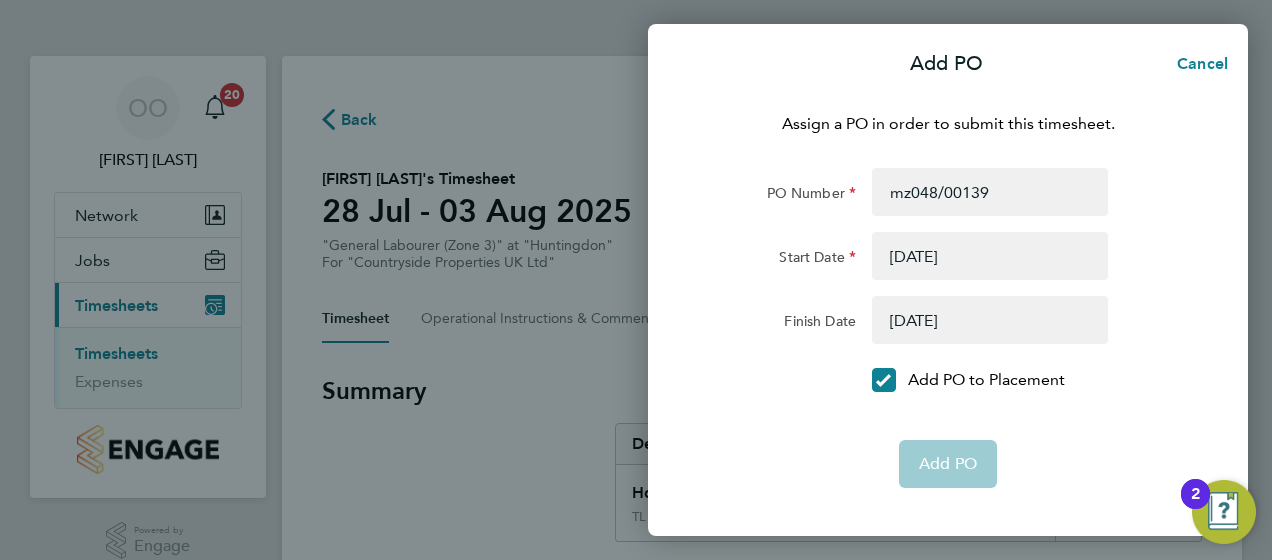 drag, startPoint x: 933, startPoint y: 442, endPoint x: 951, endPoint y: 464, distance: 28.42534 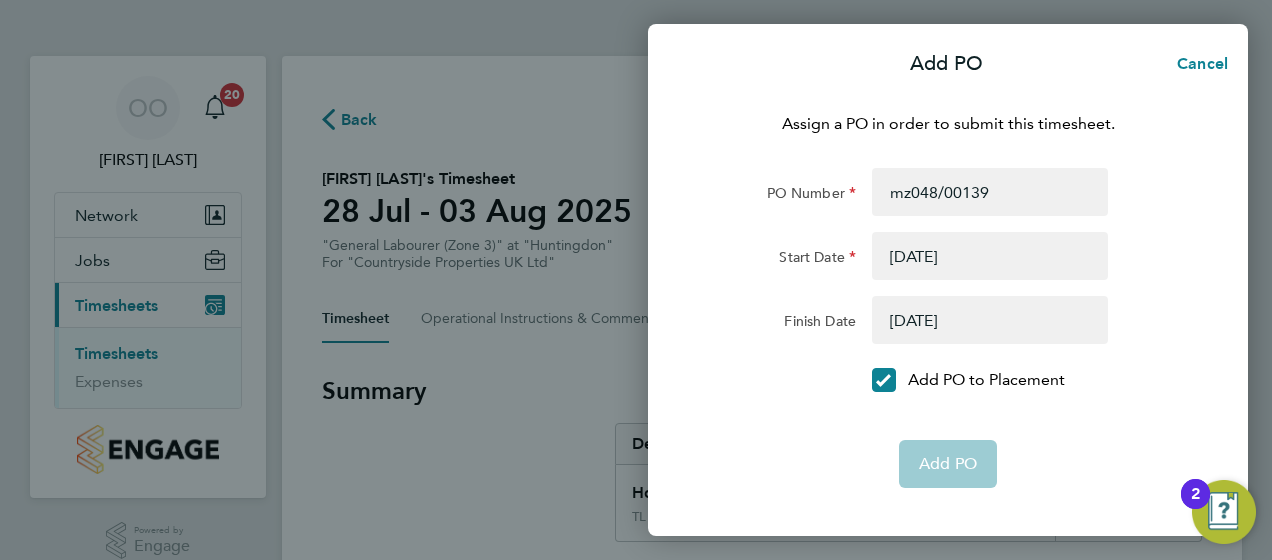 click 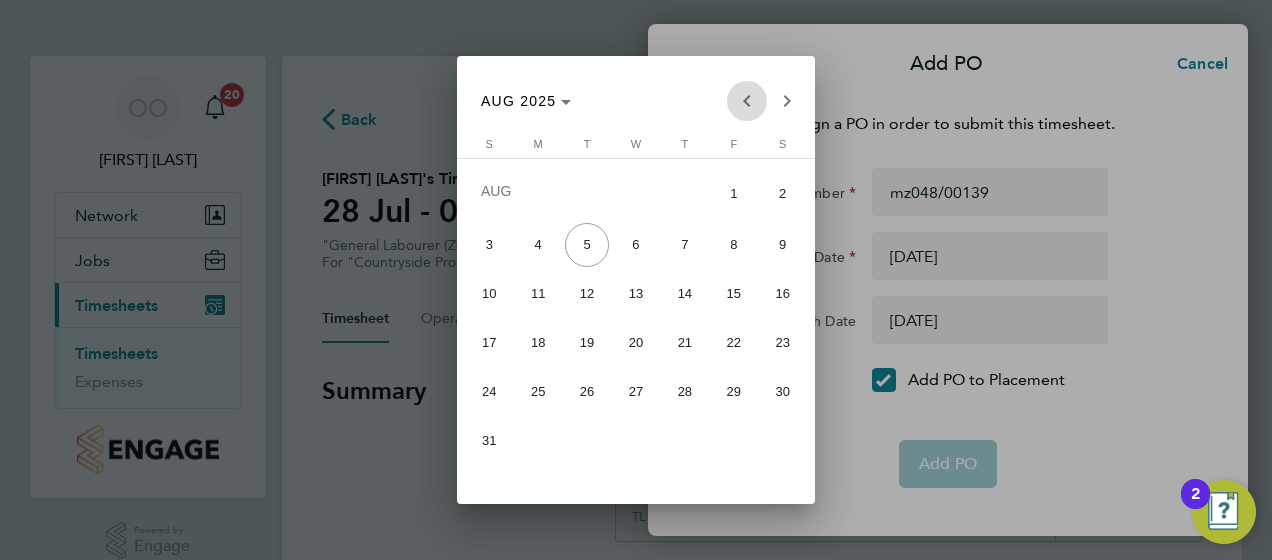 click at bounding box center (747, 101) 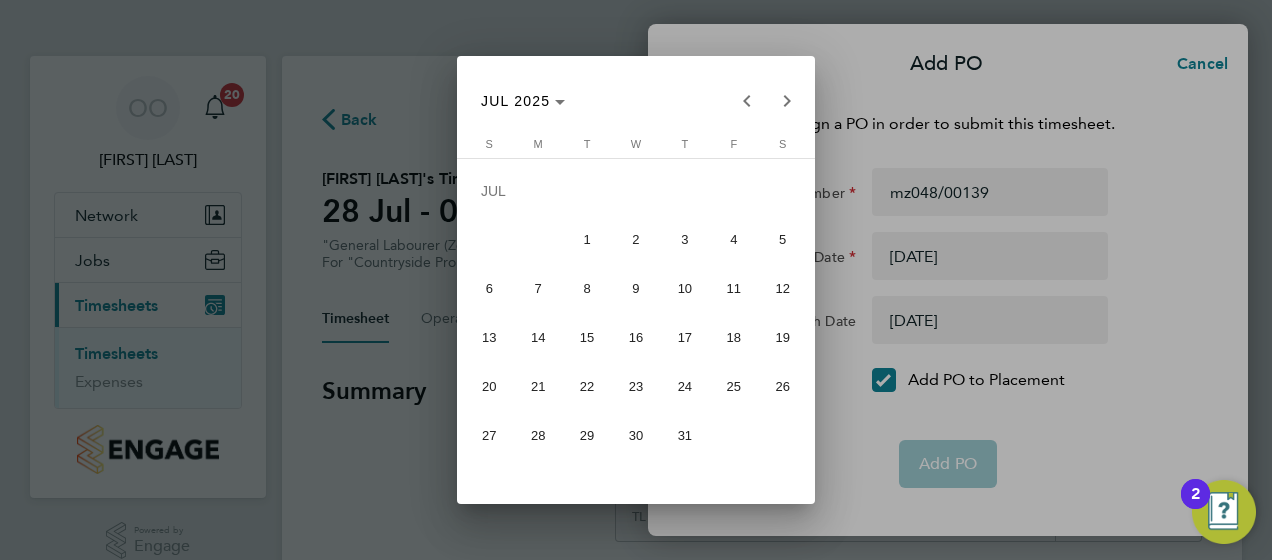 click on "25" at bounding box center (734, 386) 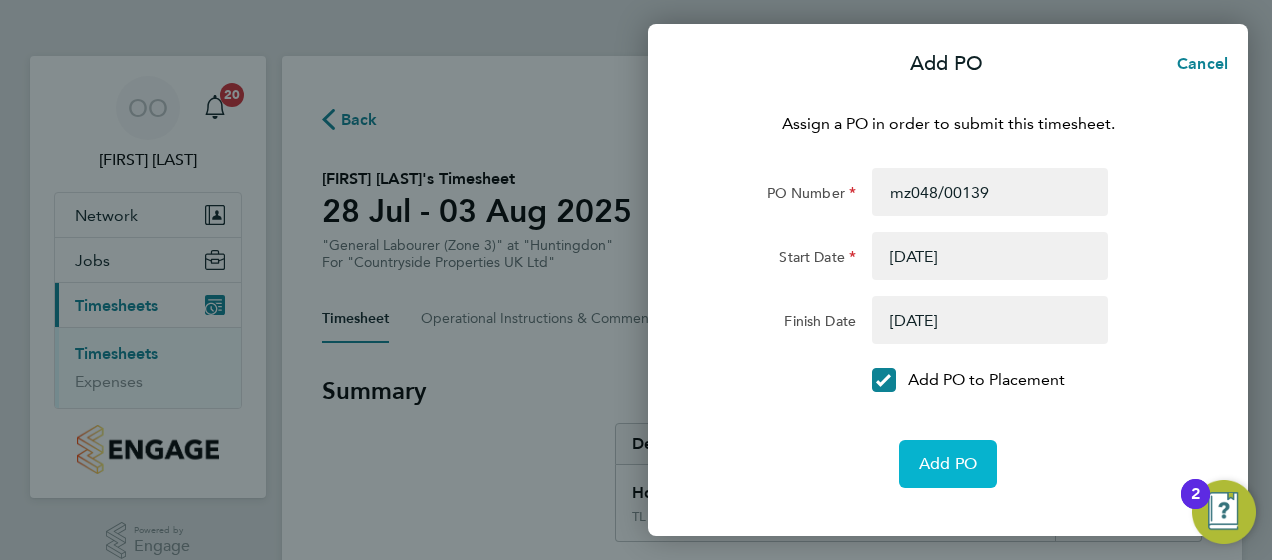 click on "Add PO" 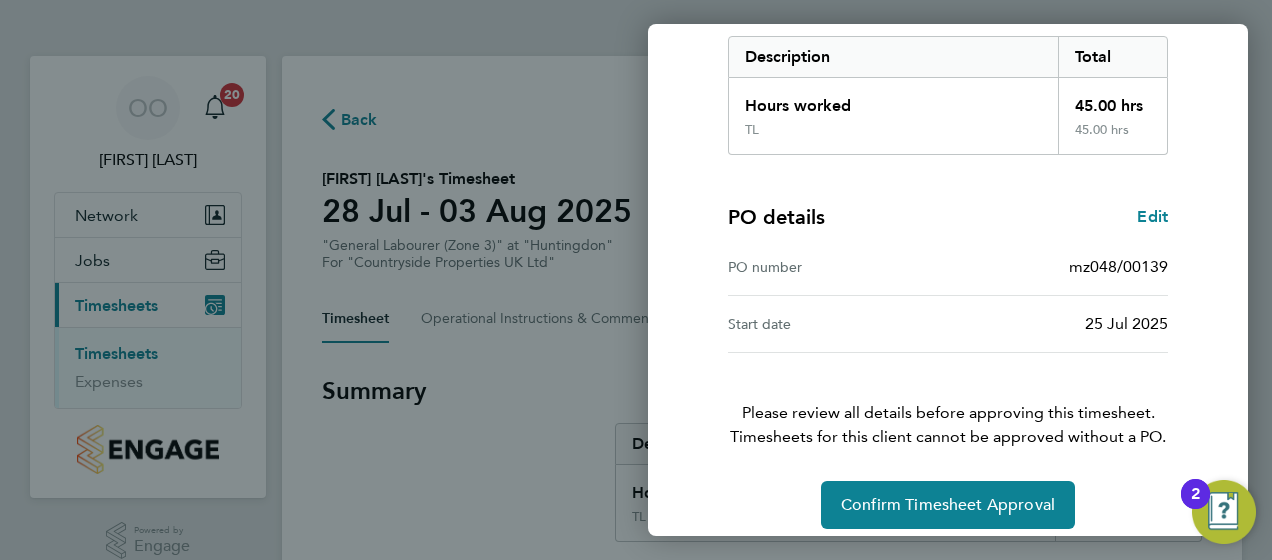 scroll, scrollTop: 339, scrollLeft: 0, axis: vertical 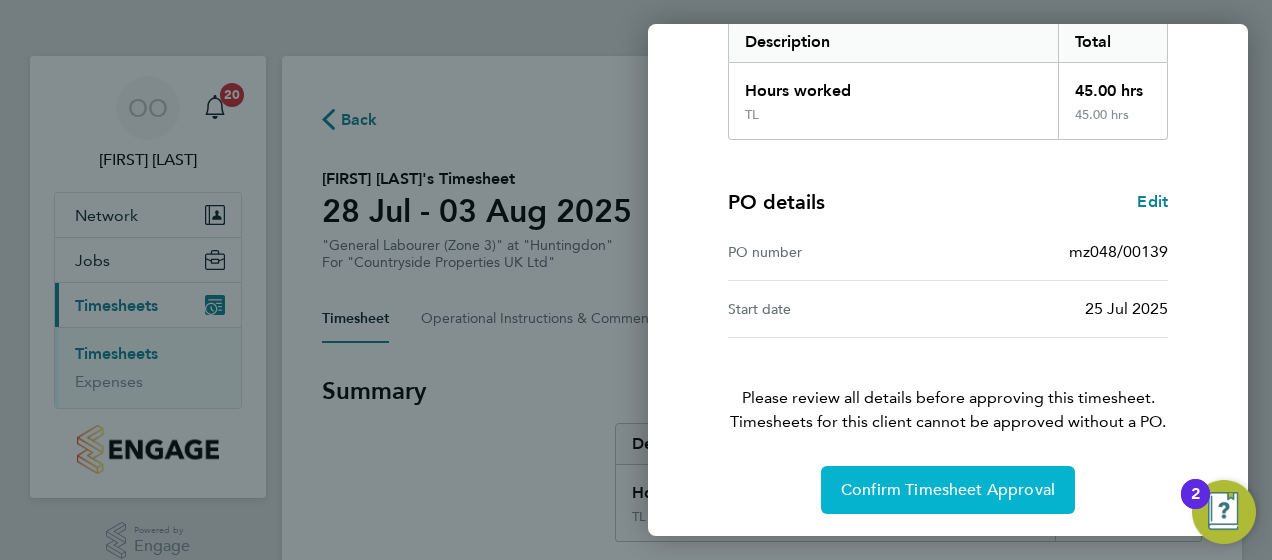 click on "Confirm Timesheet Approval" 